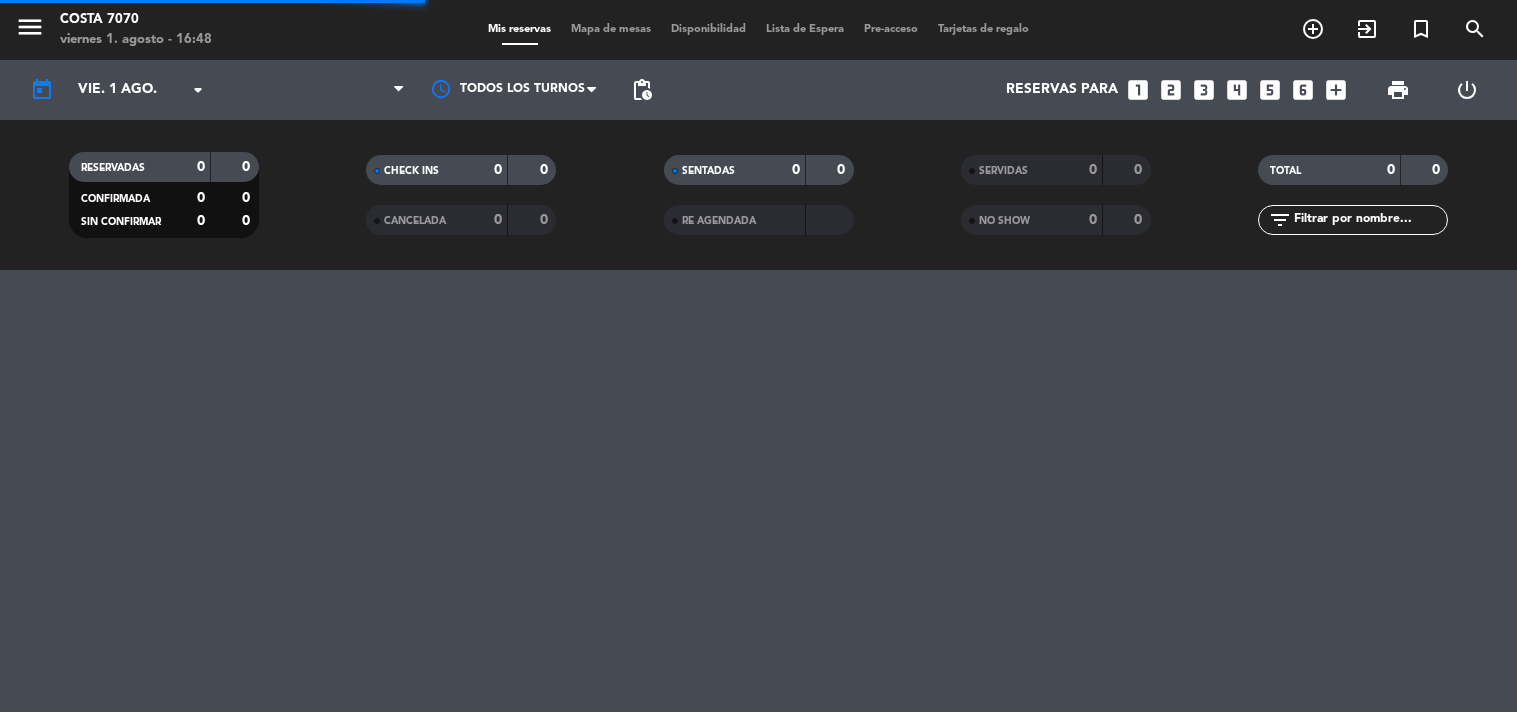 scroll, scrollTop: 0, scrollLeft: 0, axis: both 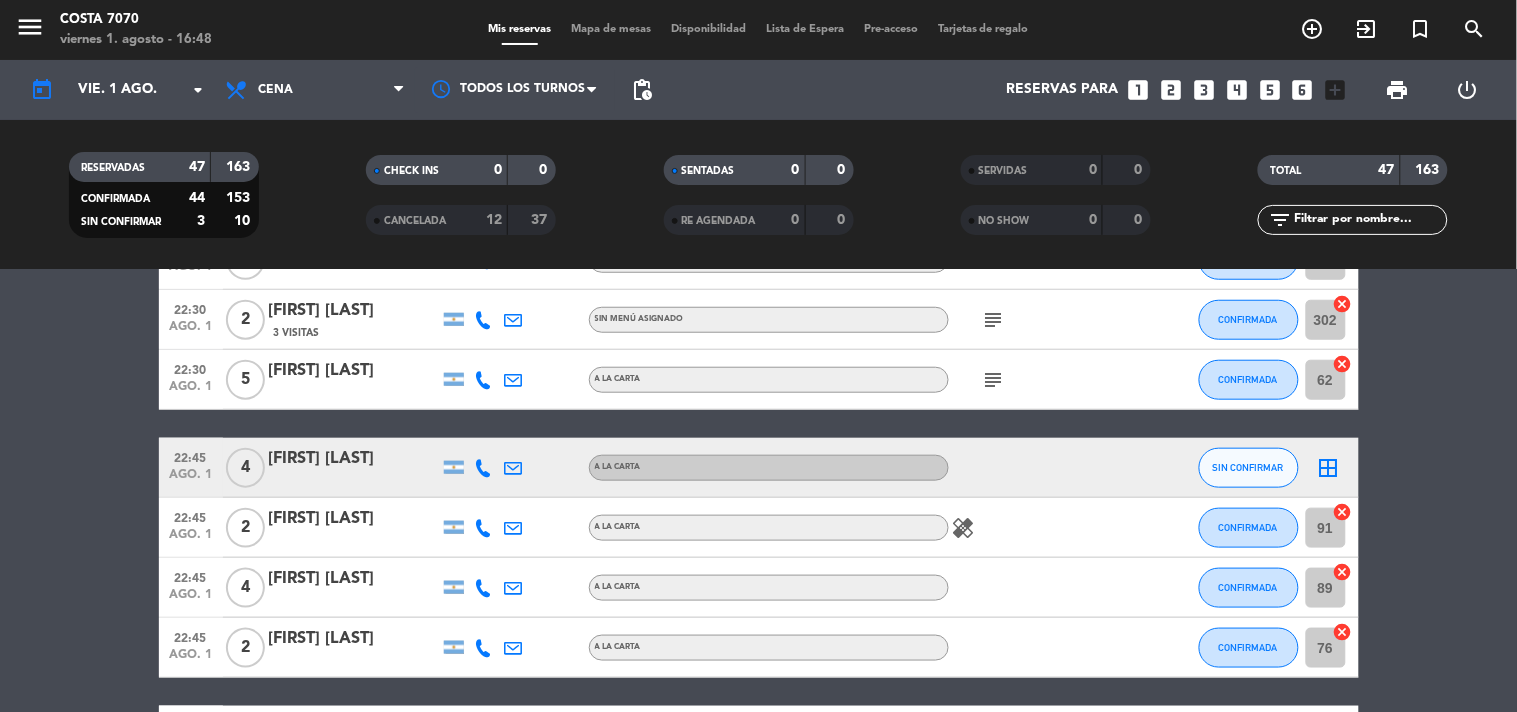 click on "[FIRST] [LAST]" 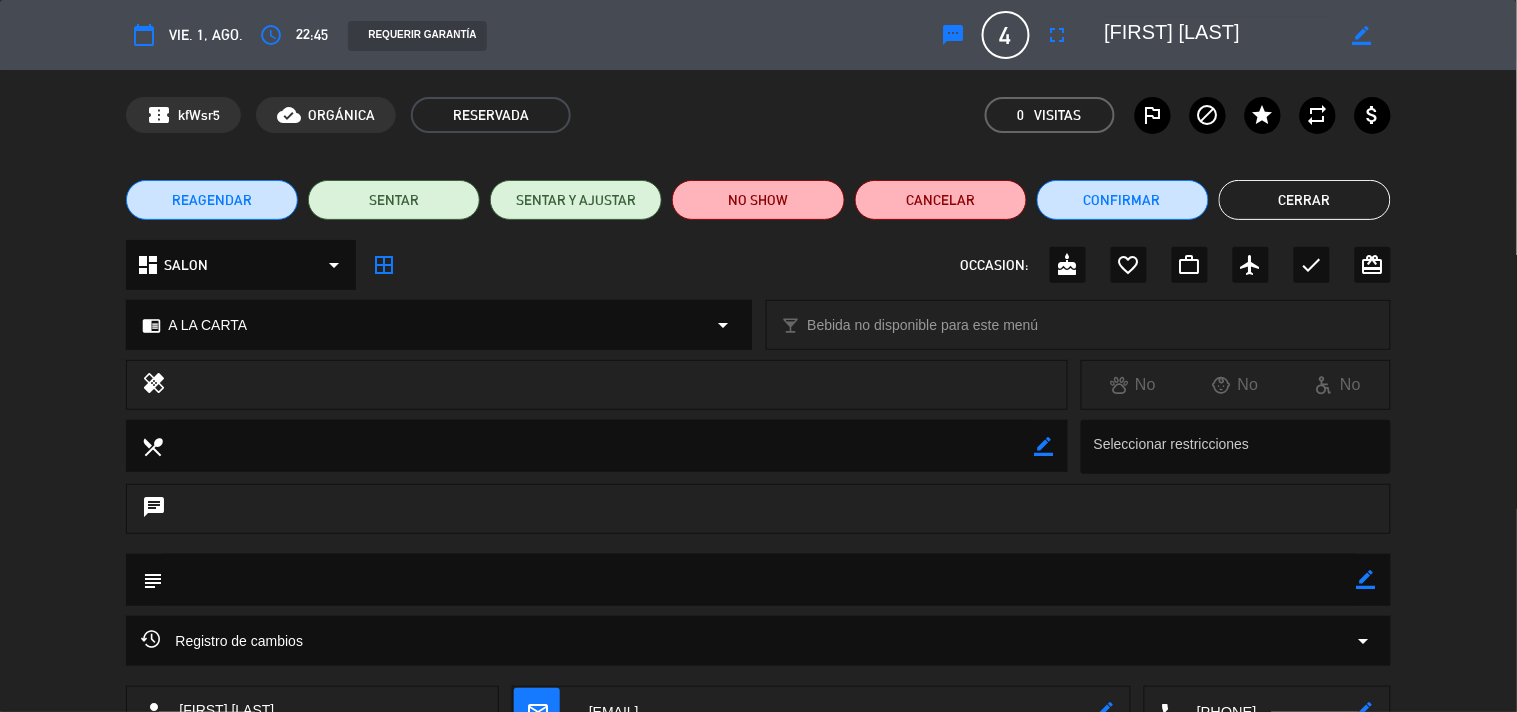 click on "border_color" 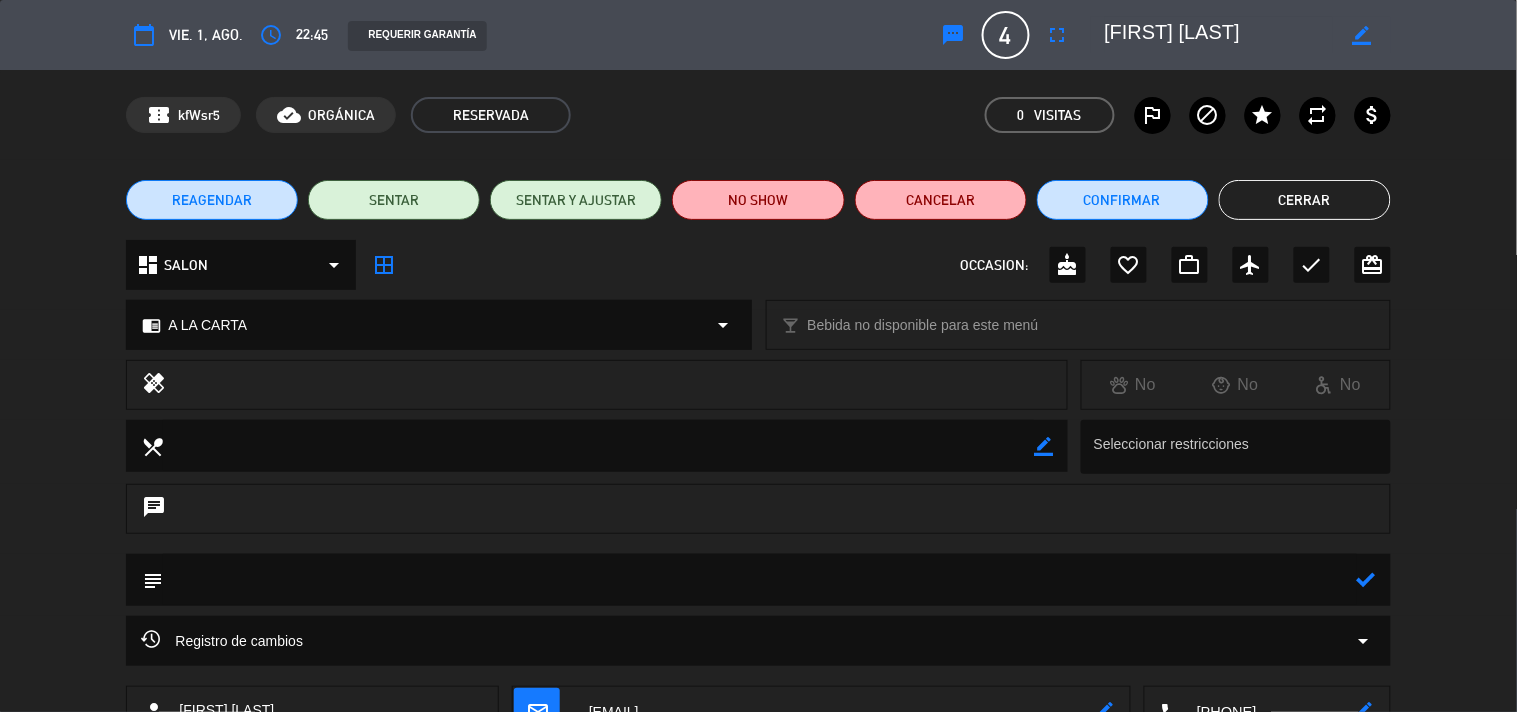click 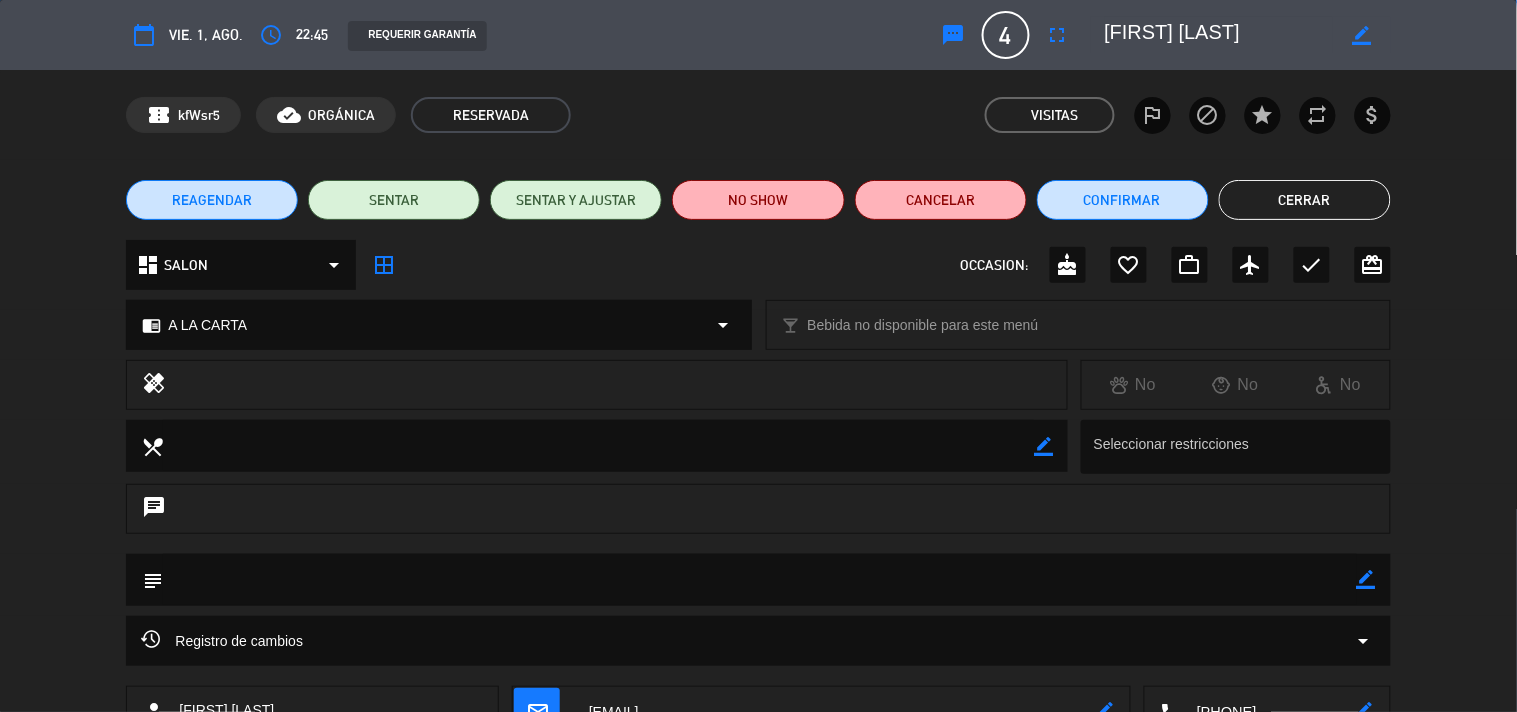 click on "border_color" 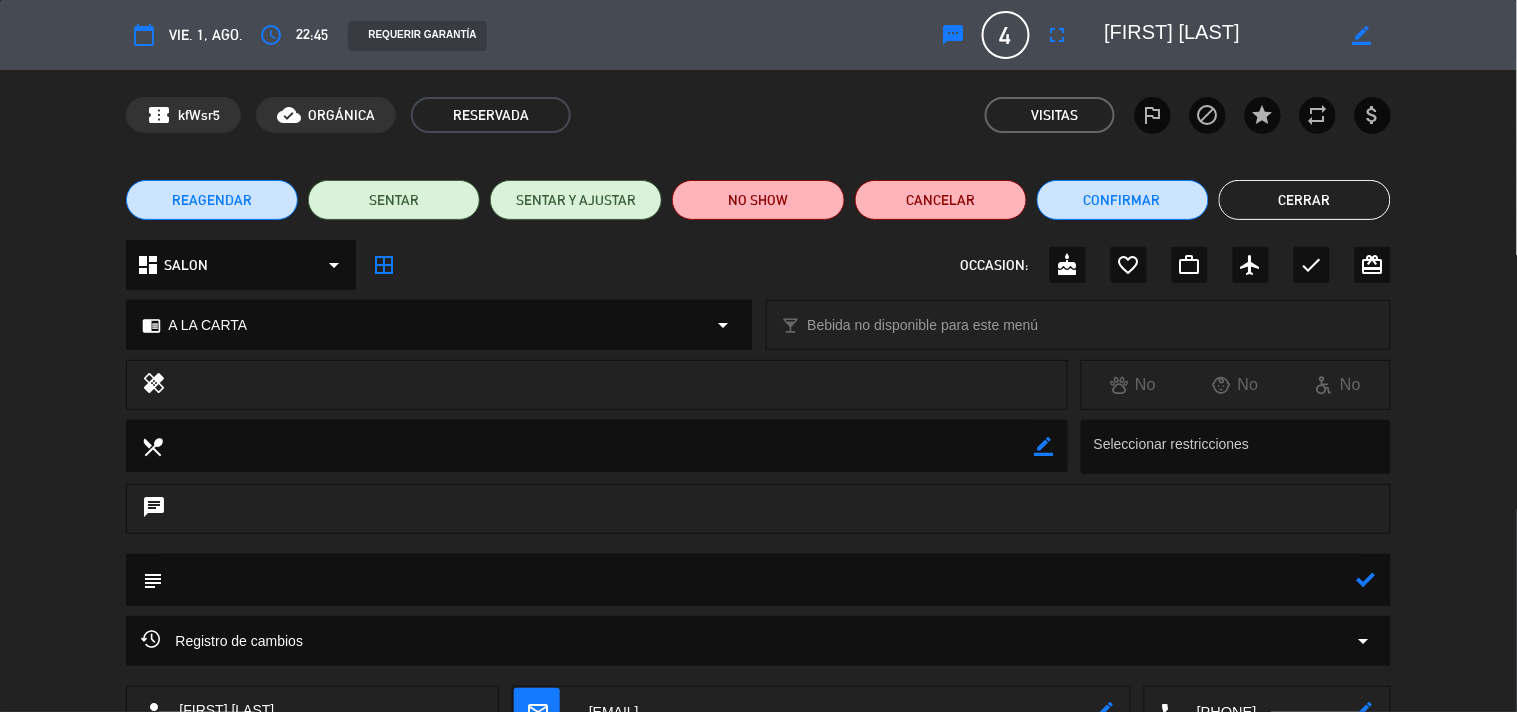 click 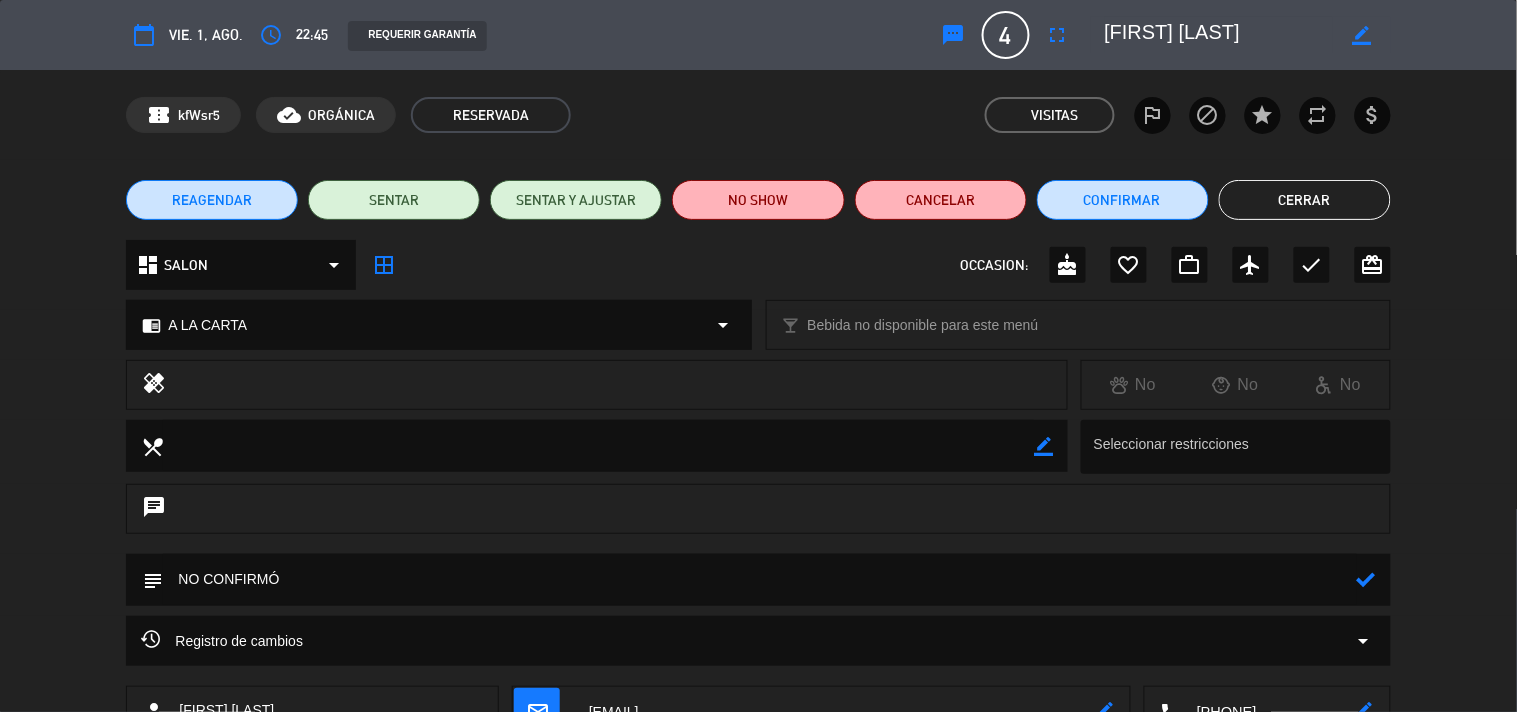 type on "NO CONFIRMÓ" 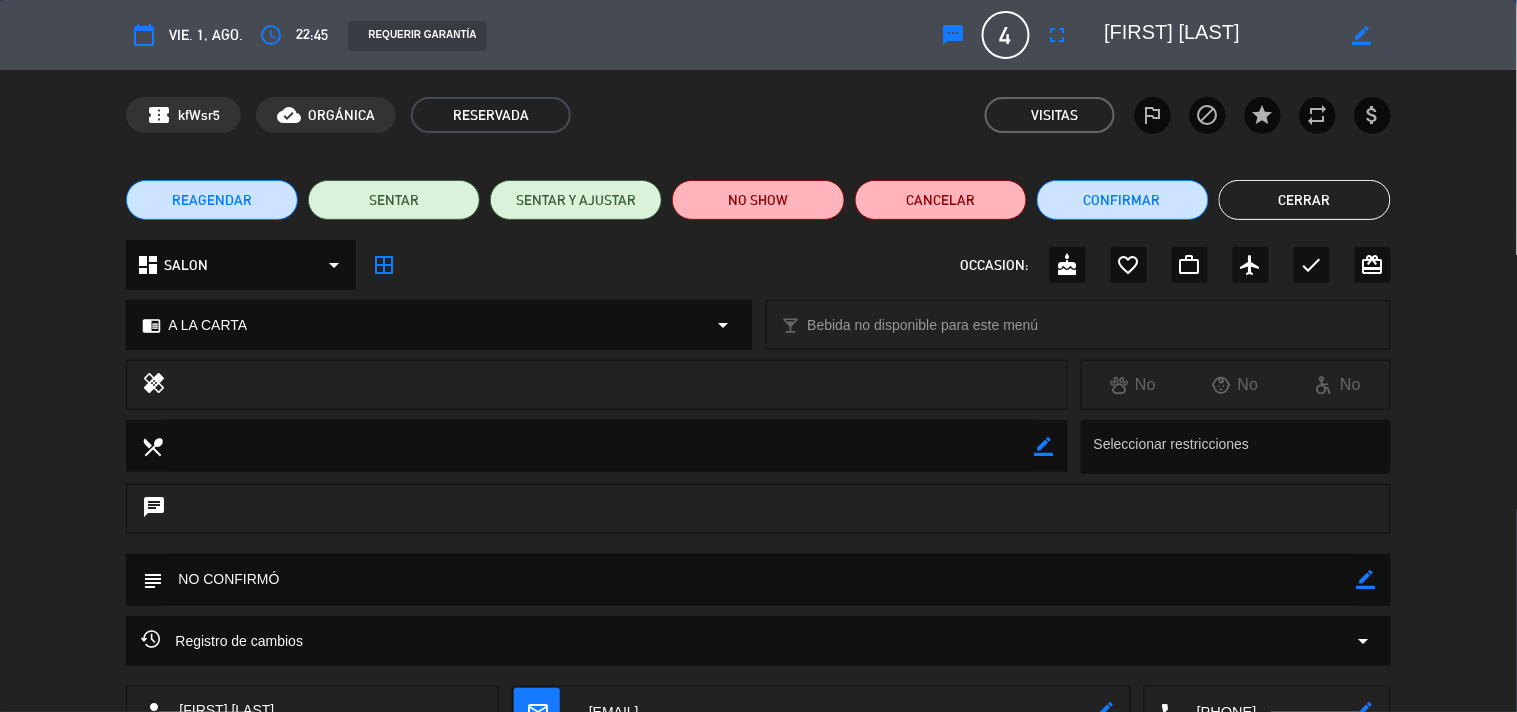 click on "Cerrar" 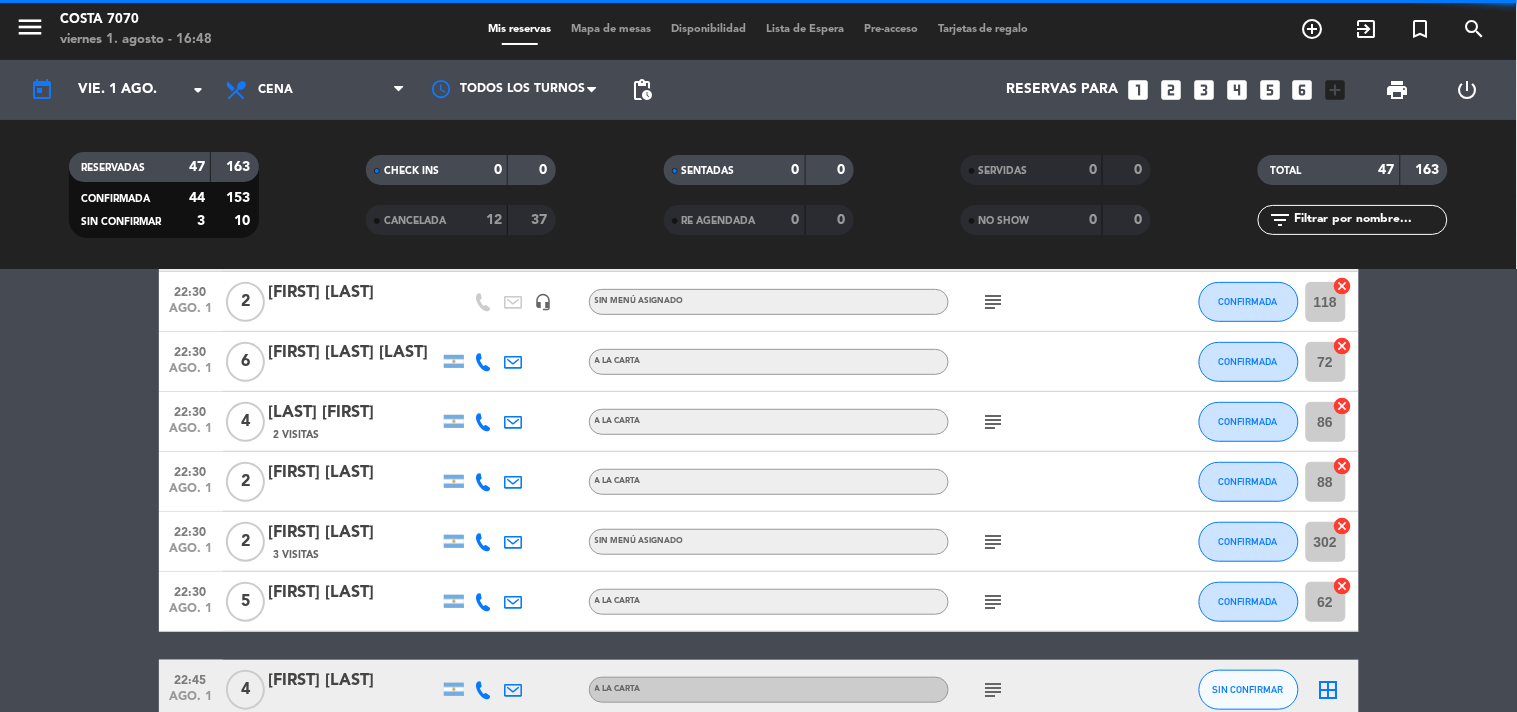 scroll, scrollTop: 1876, scrollLeft: 0, axis: vertical 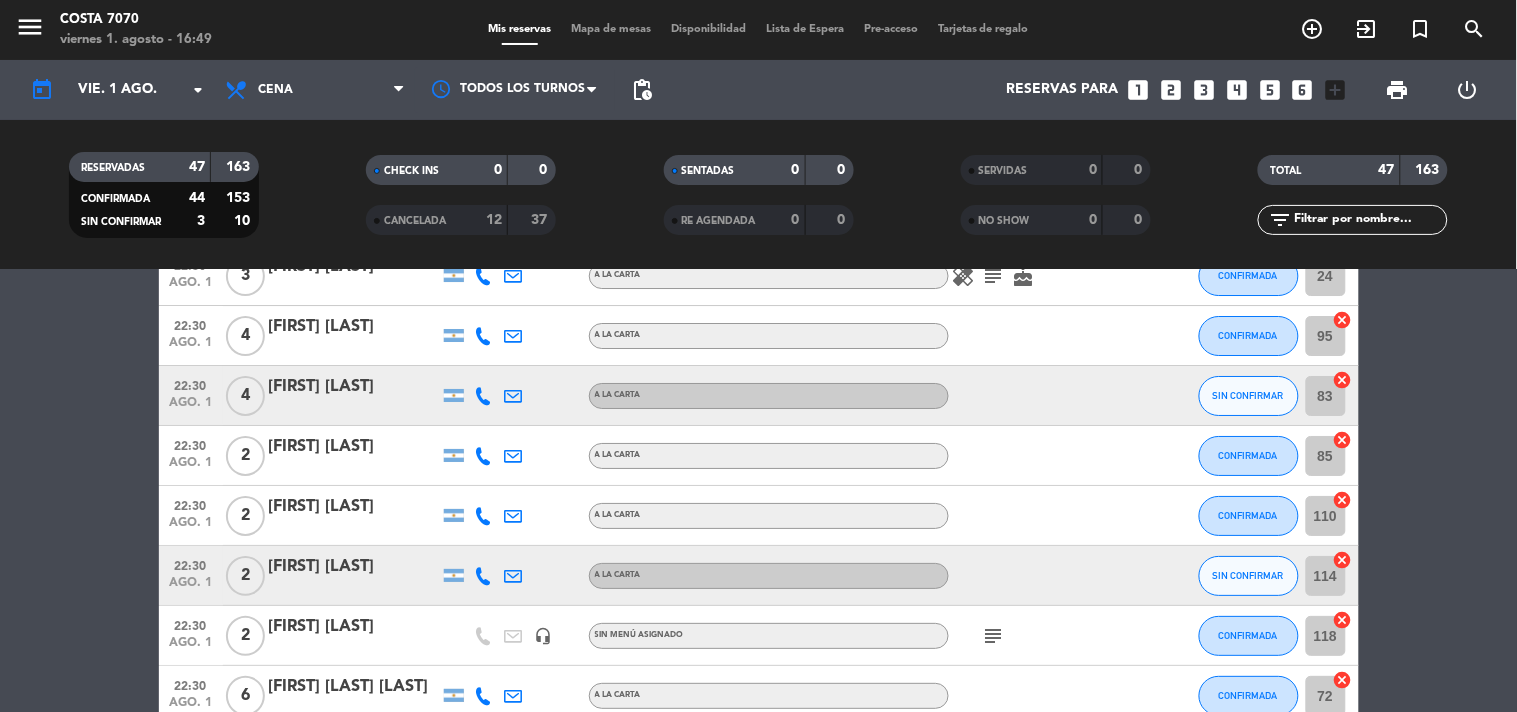 click on "[FIRST] [LAST]" 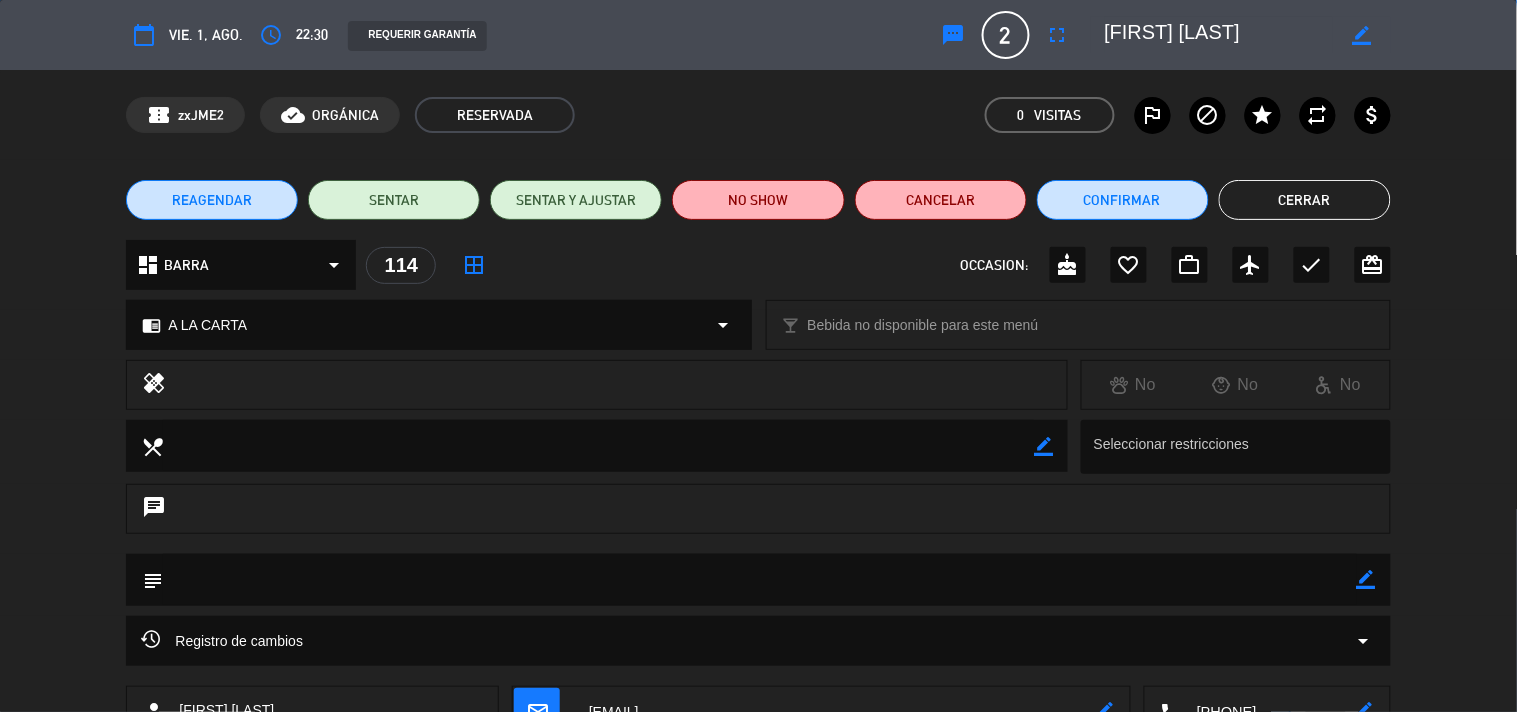 click on "border_color" 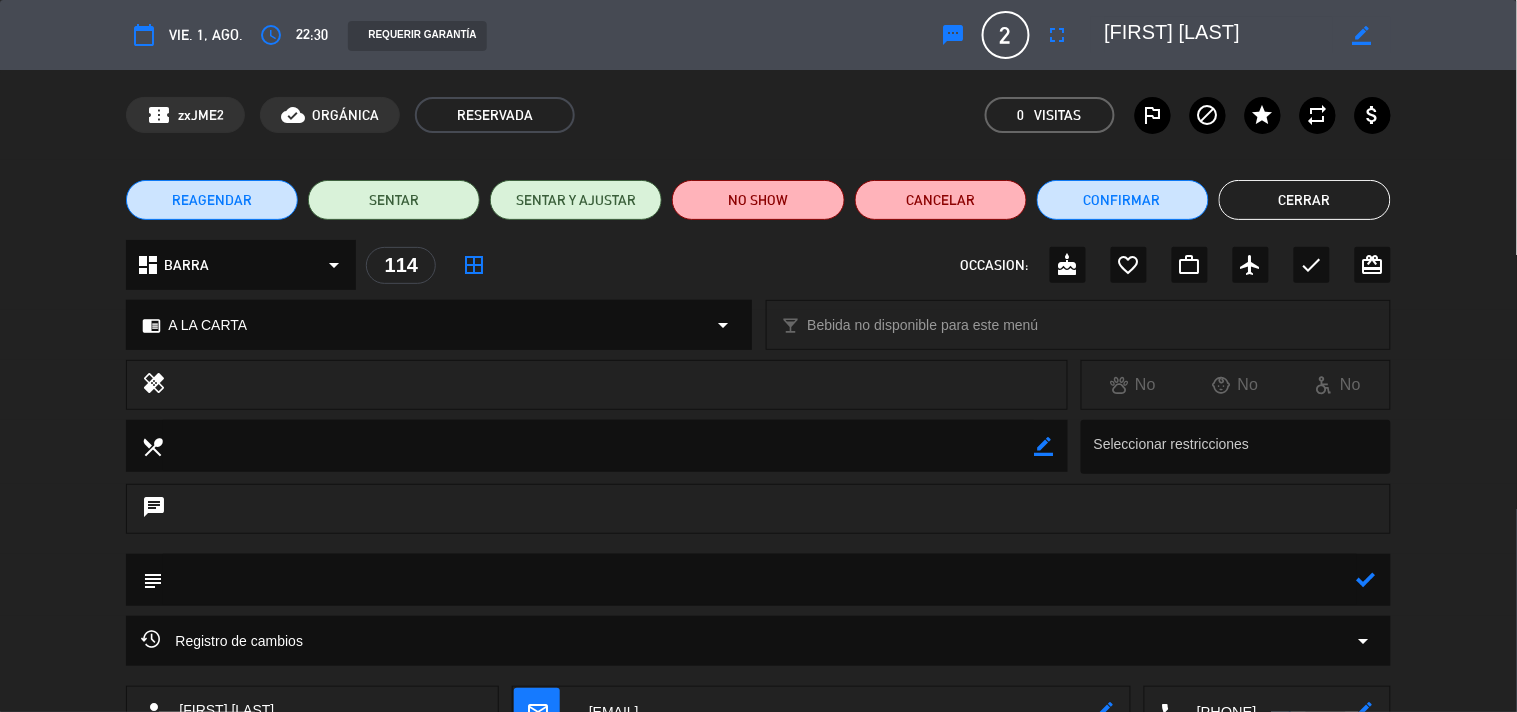 click 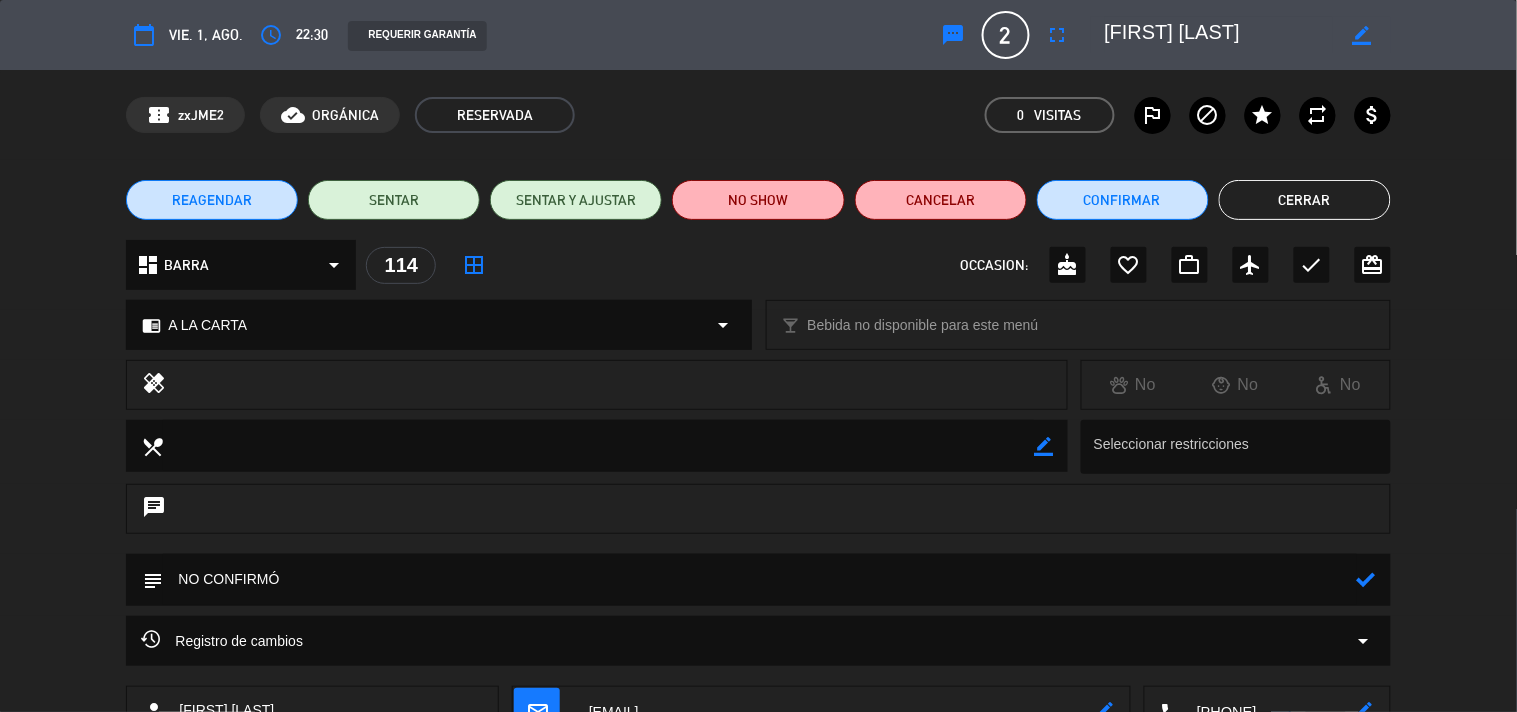 type on "NO CONFIRMÓ" 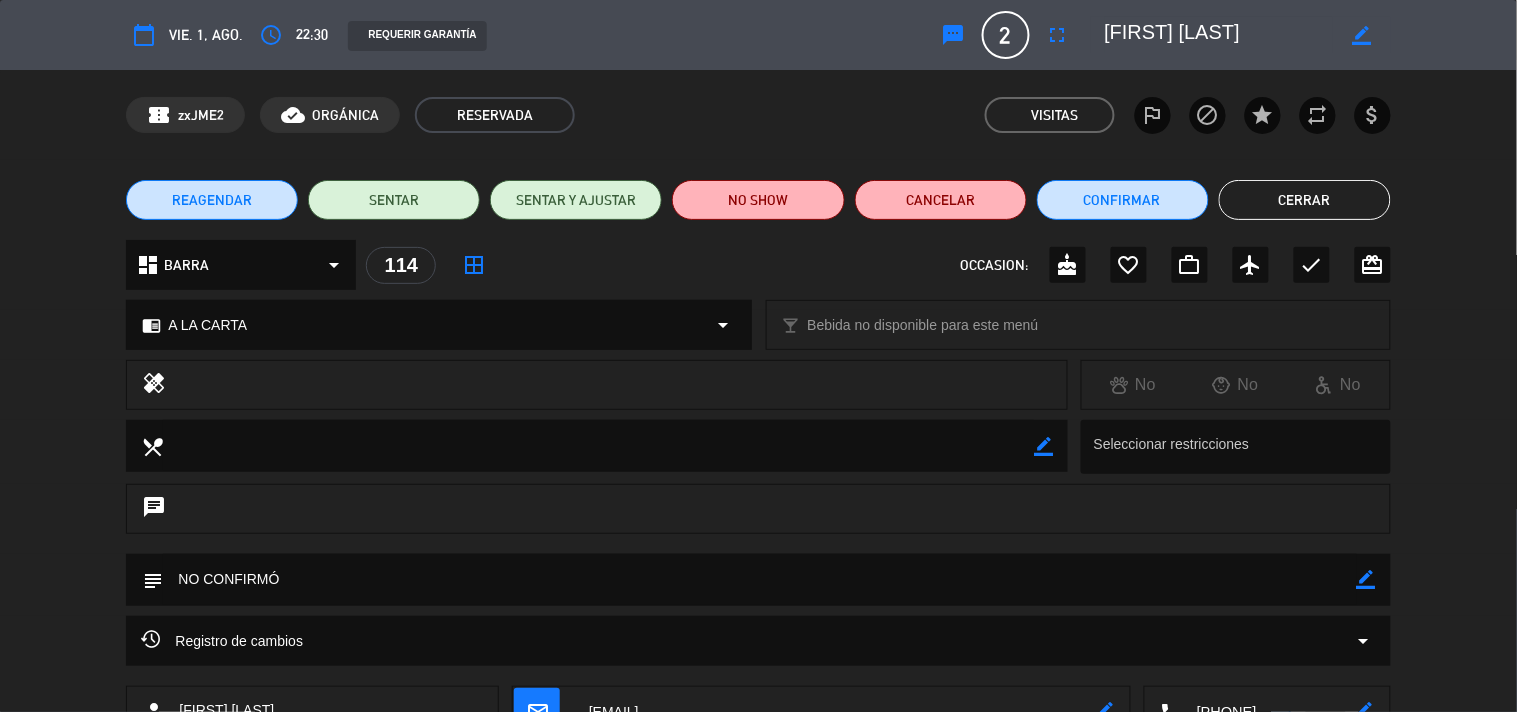 click on "Cerrar" 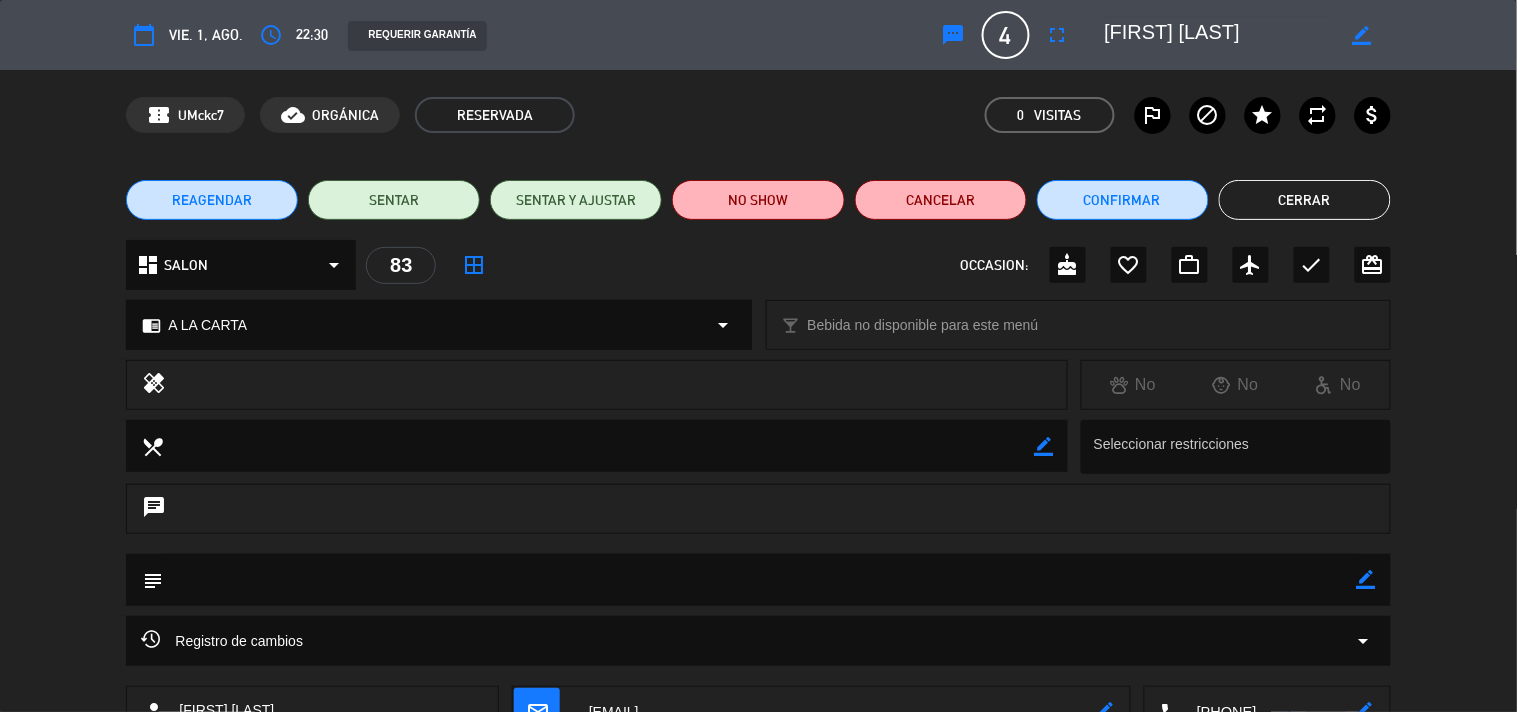 click on "border_color" 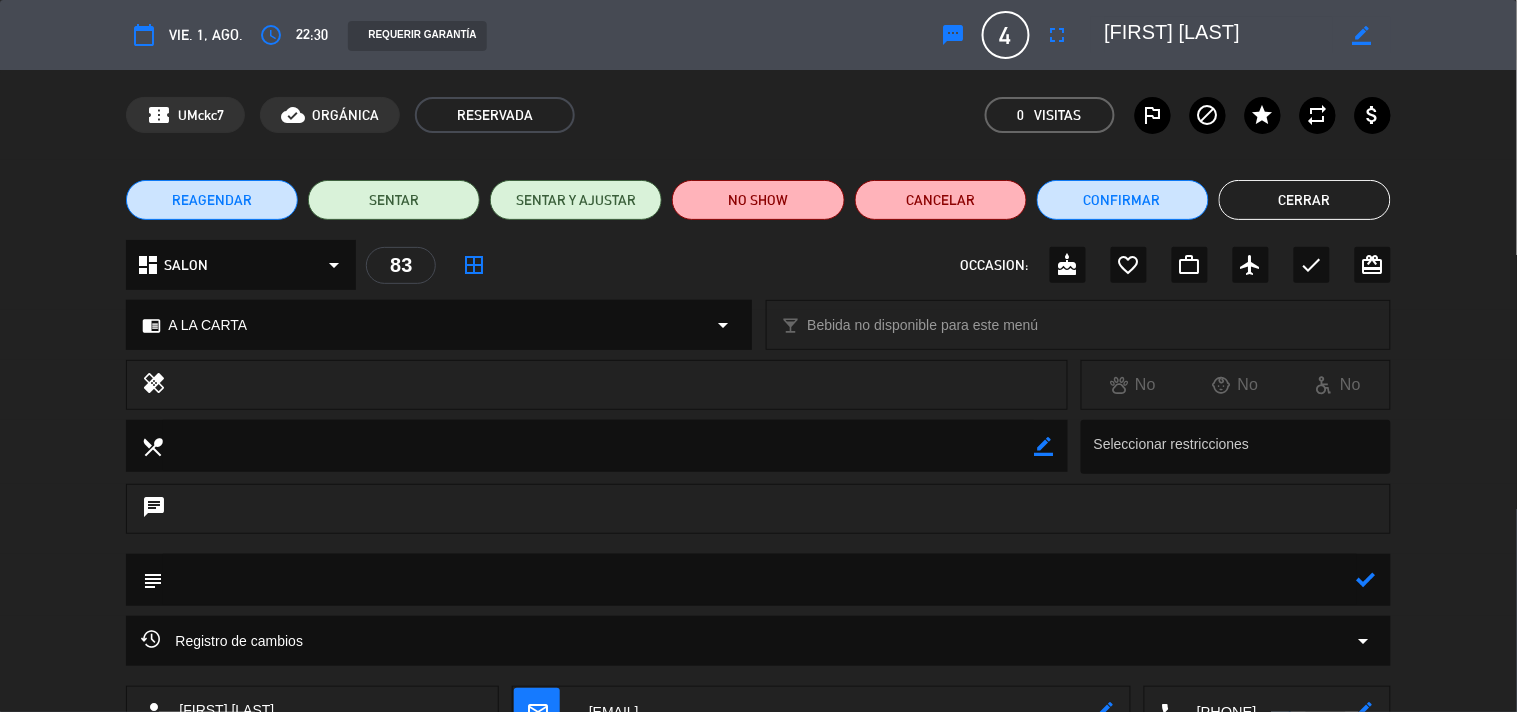 click 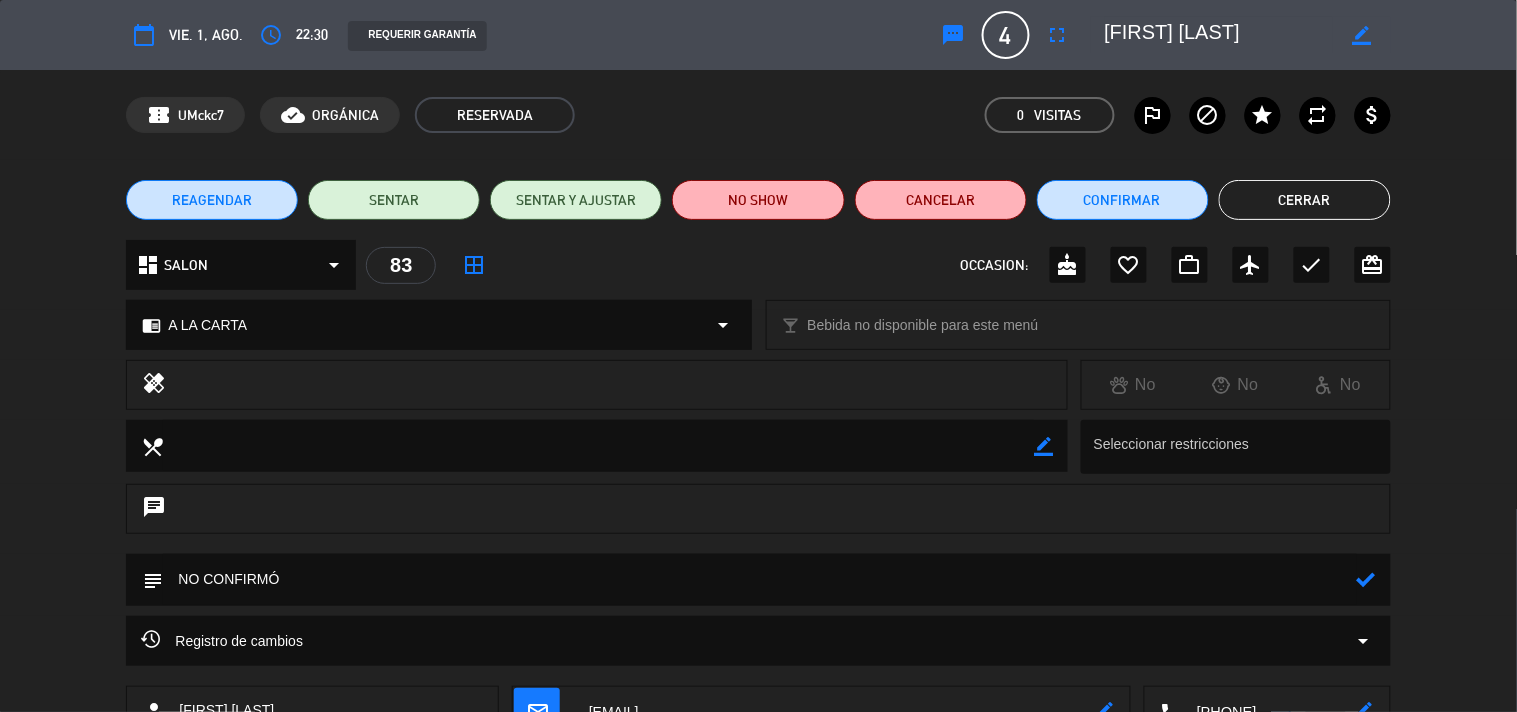 type on "NO CONFIRMÓ" 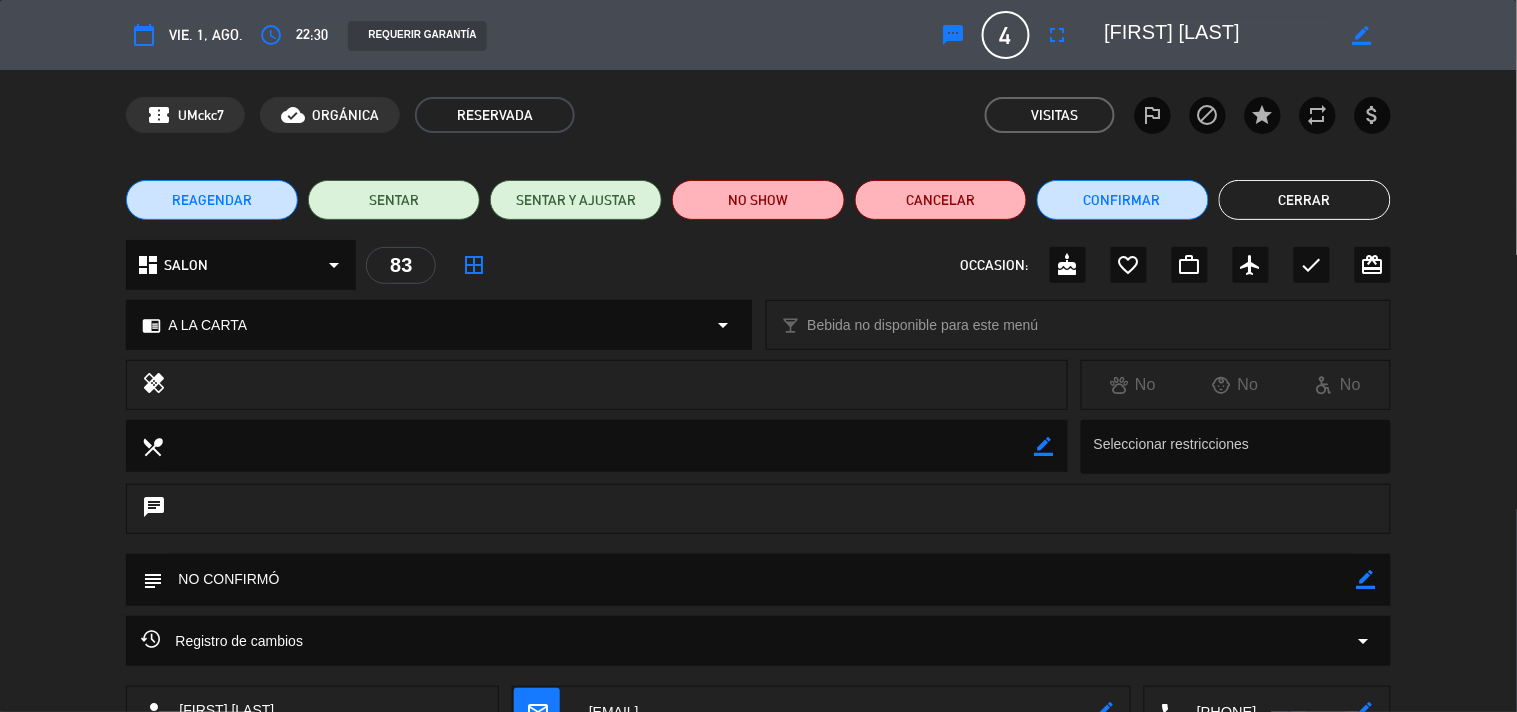 click on "Cerrar" 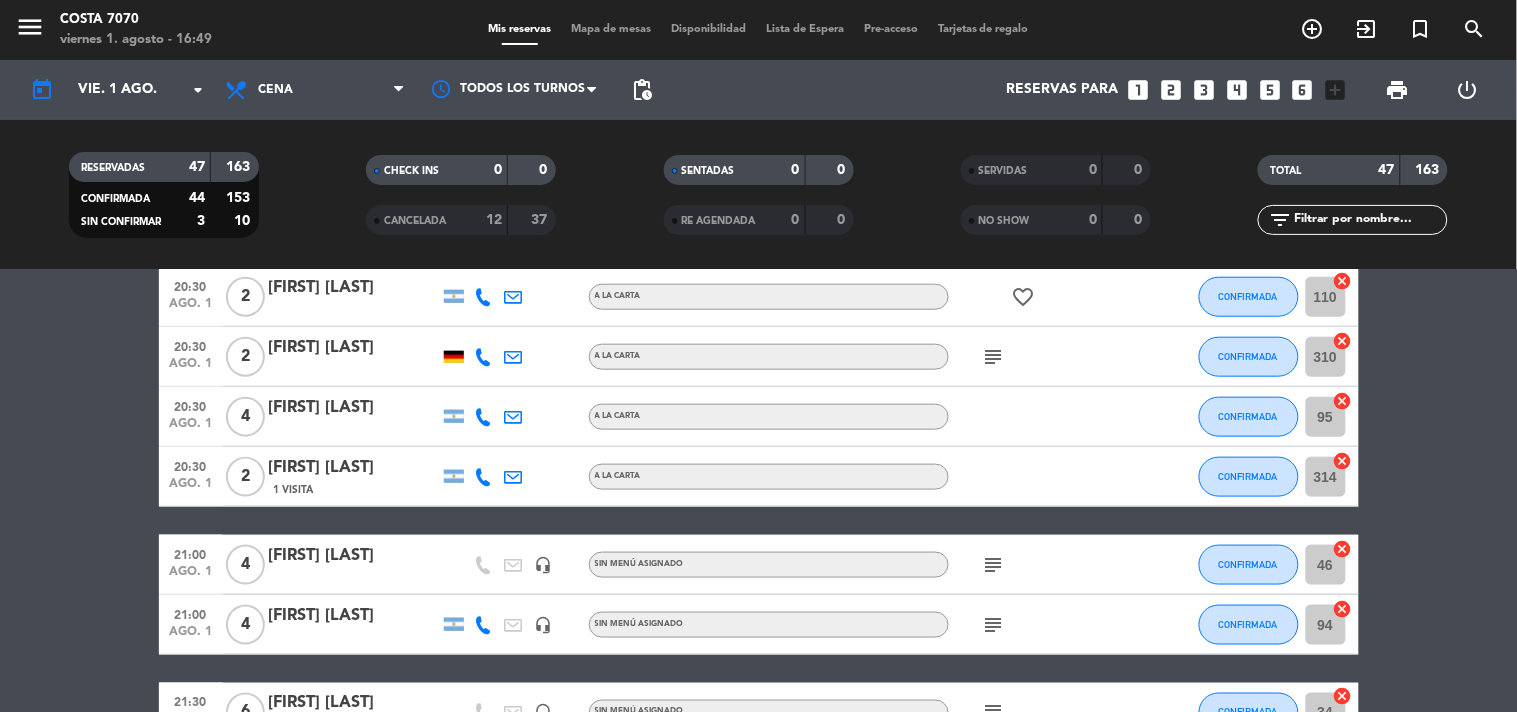 scroll, scrollTop: 0, scrollLeft: 0, axis: both 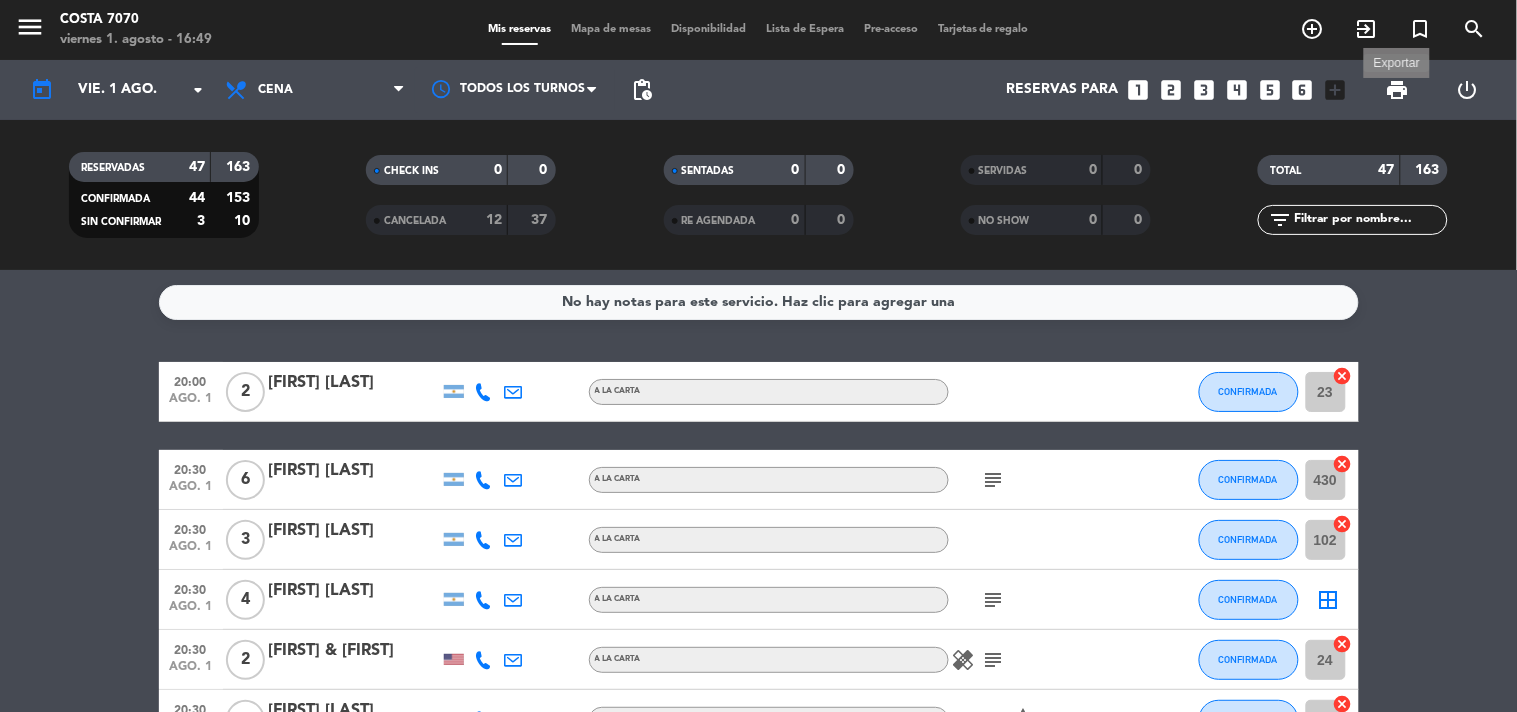 click on "print" at bounding box center [1398, 90] 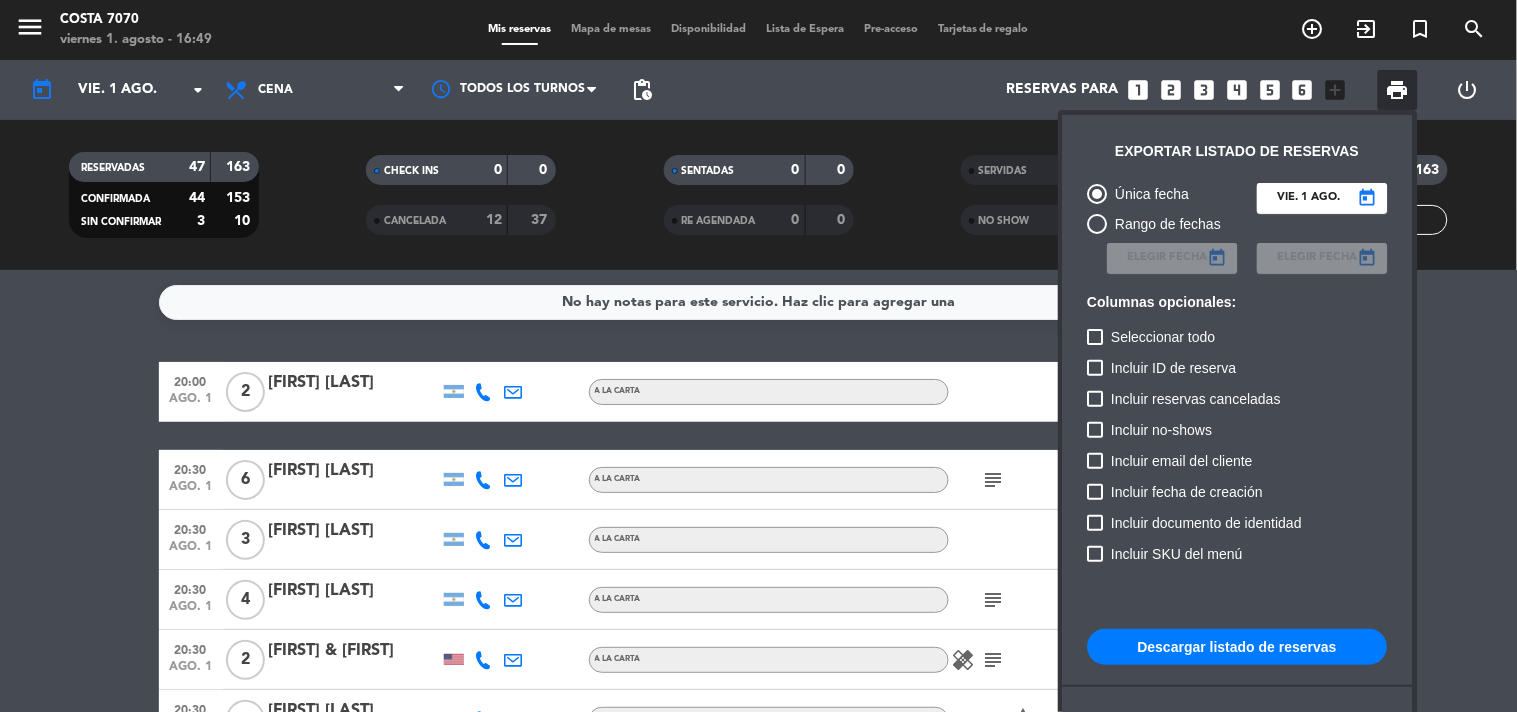 click on "Descargar listado de reservas" at bounding box center (1238, 647) 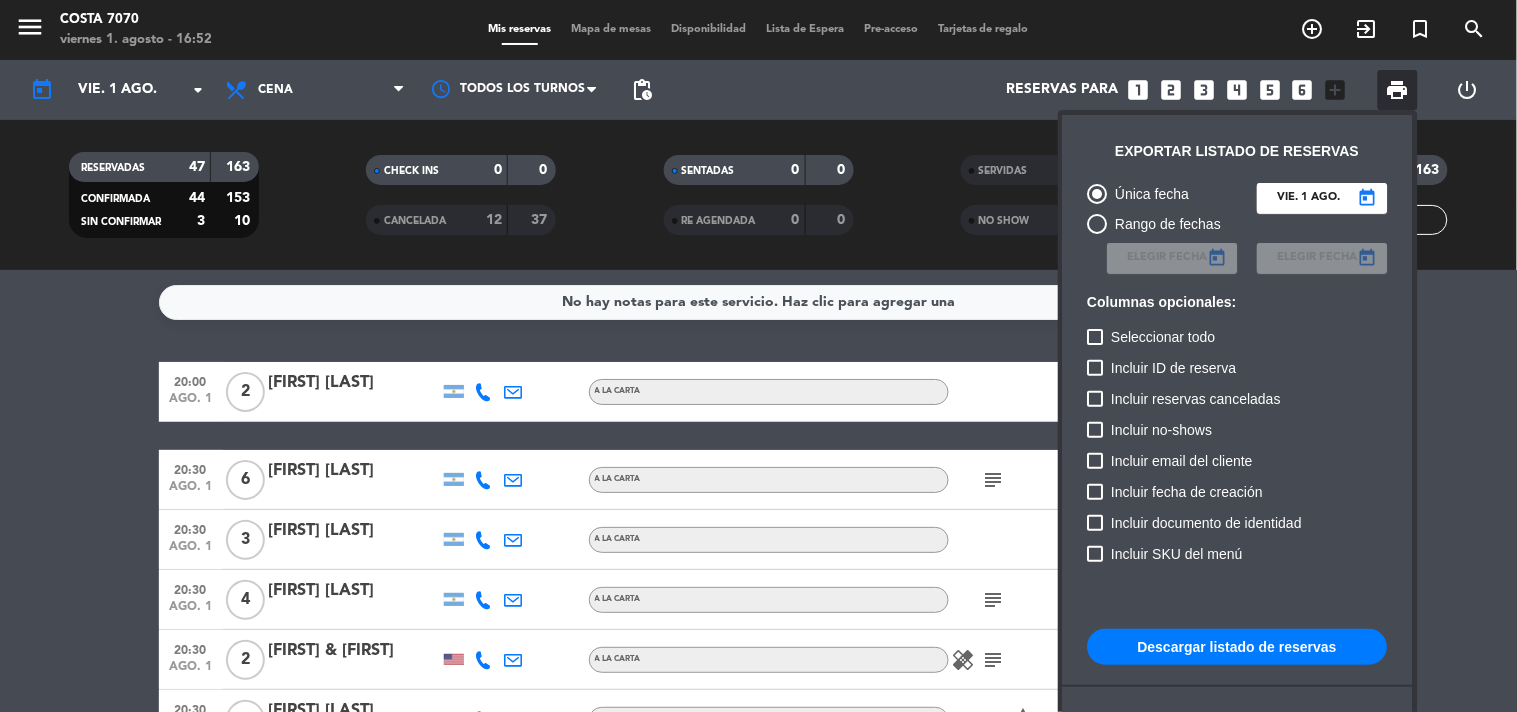 click at bounding box center (758, 356) 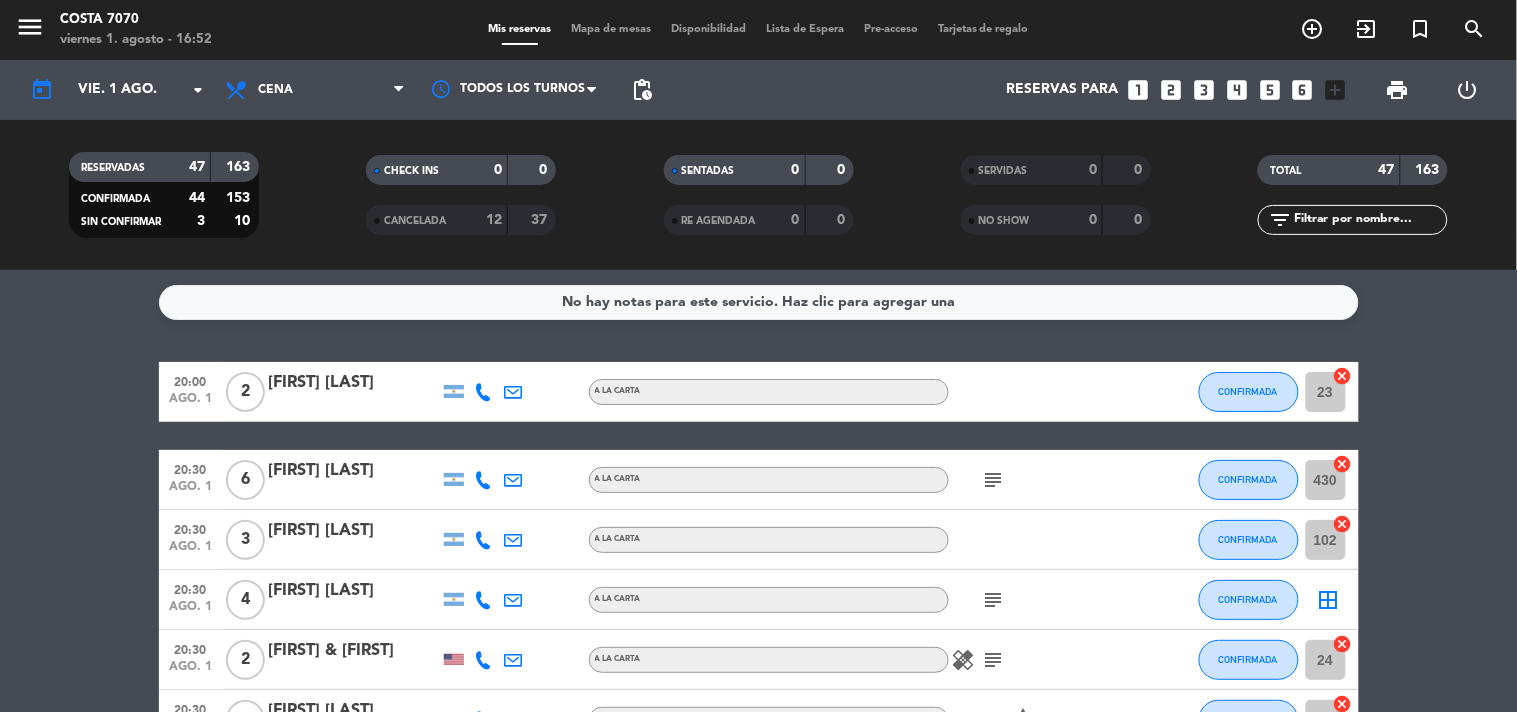 click on "Mapa de mesas" at bounding box center (611, 29) 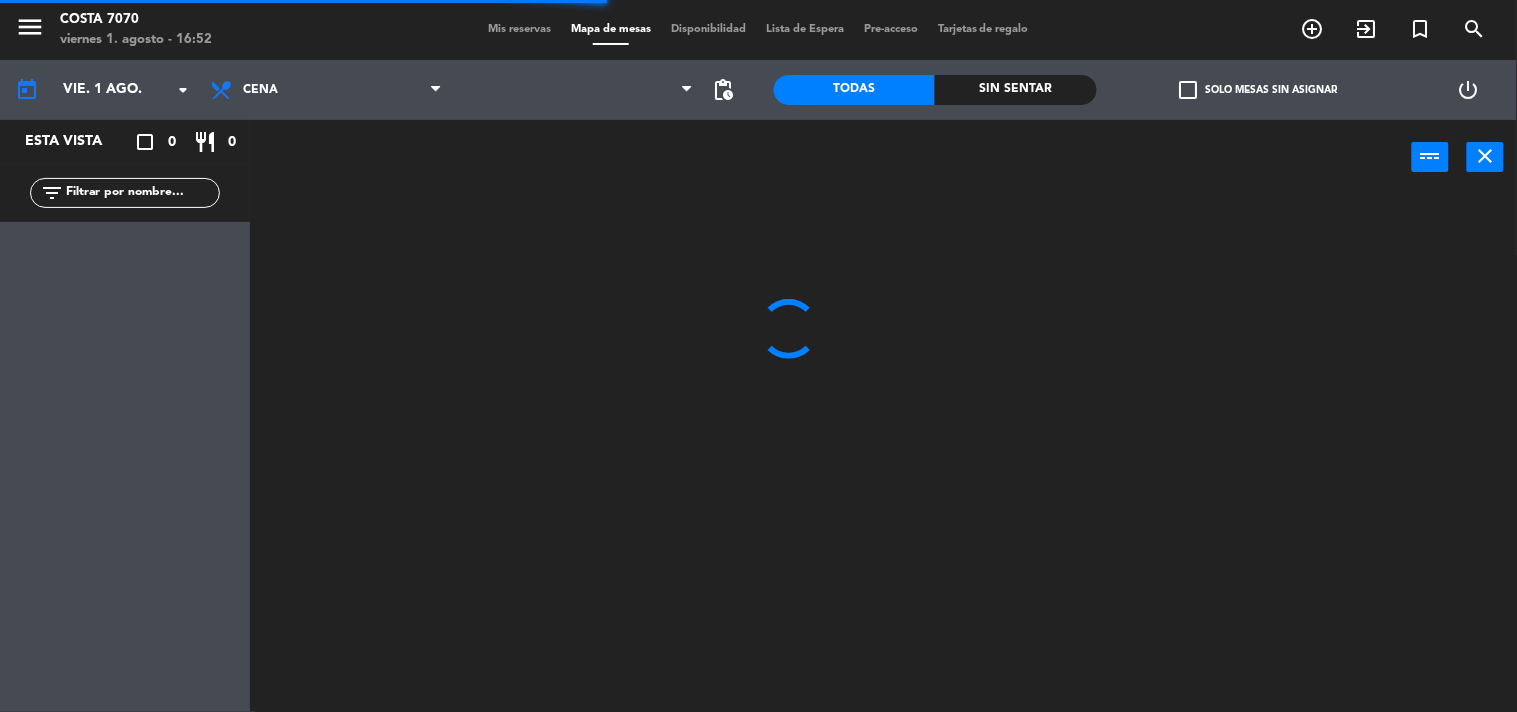 click on "check_box_outline_blank" 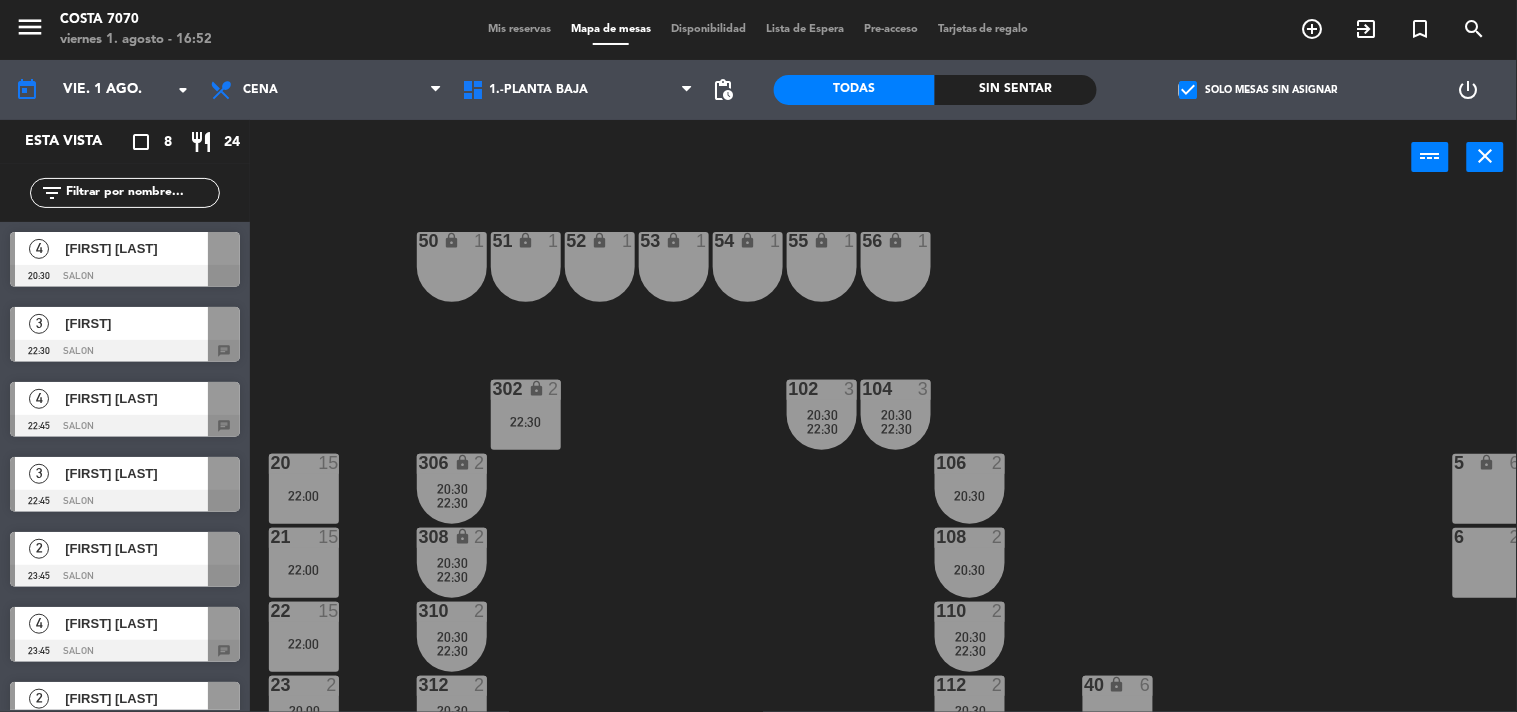 click on "[FIRST] [LAST]" at bounding box center [136, 248] 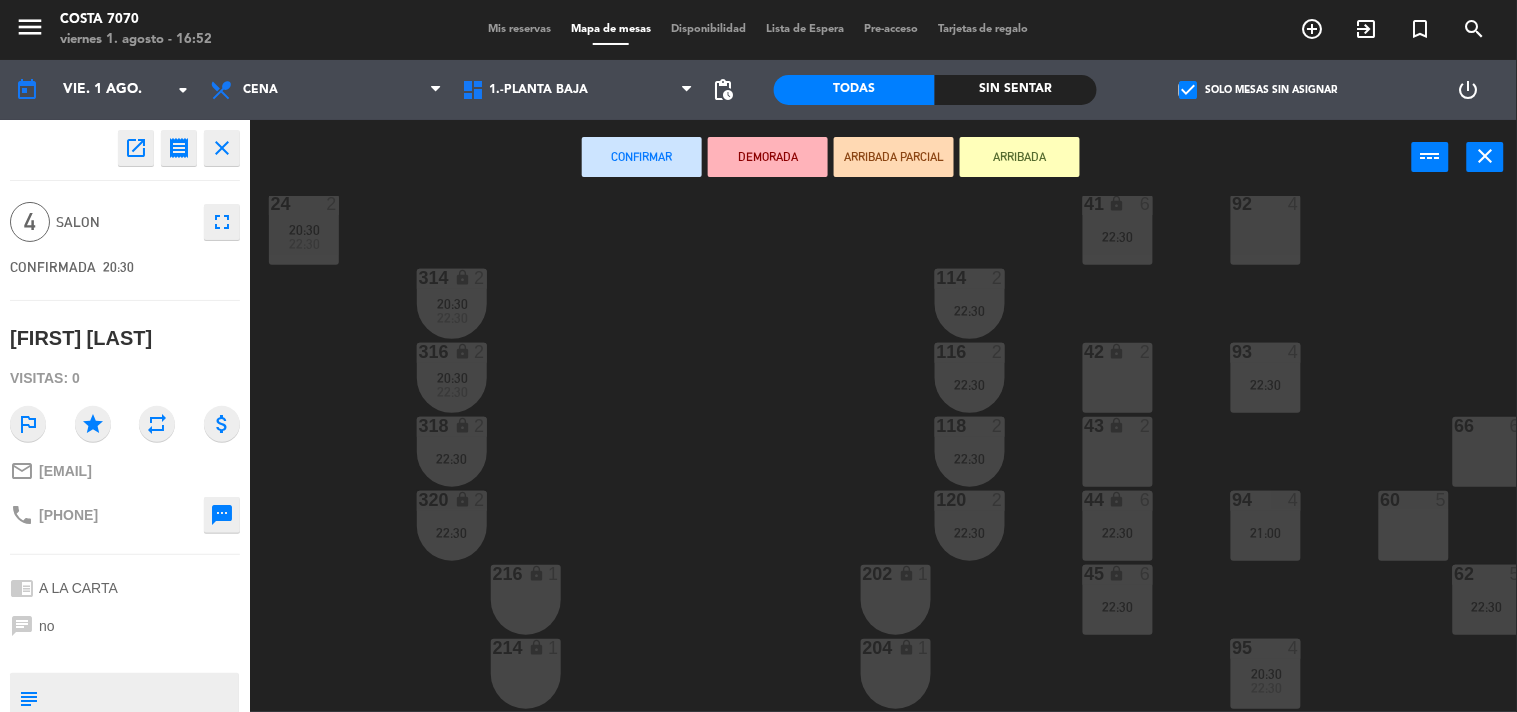 scroll, scrollTop: 444, scrollLeft: 0, axis: vertical 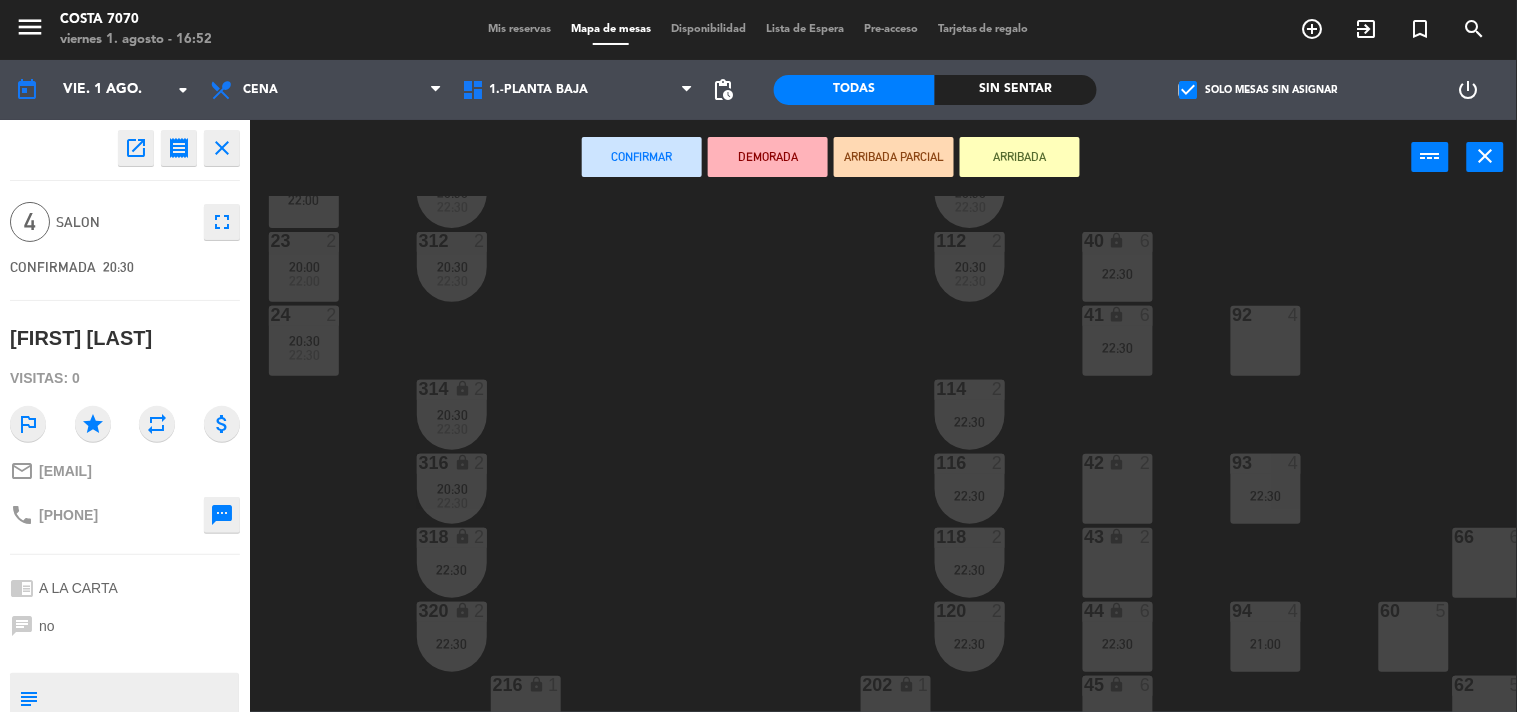 click on "43 lock  2" at bounding box center [1118, 563] 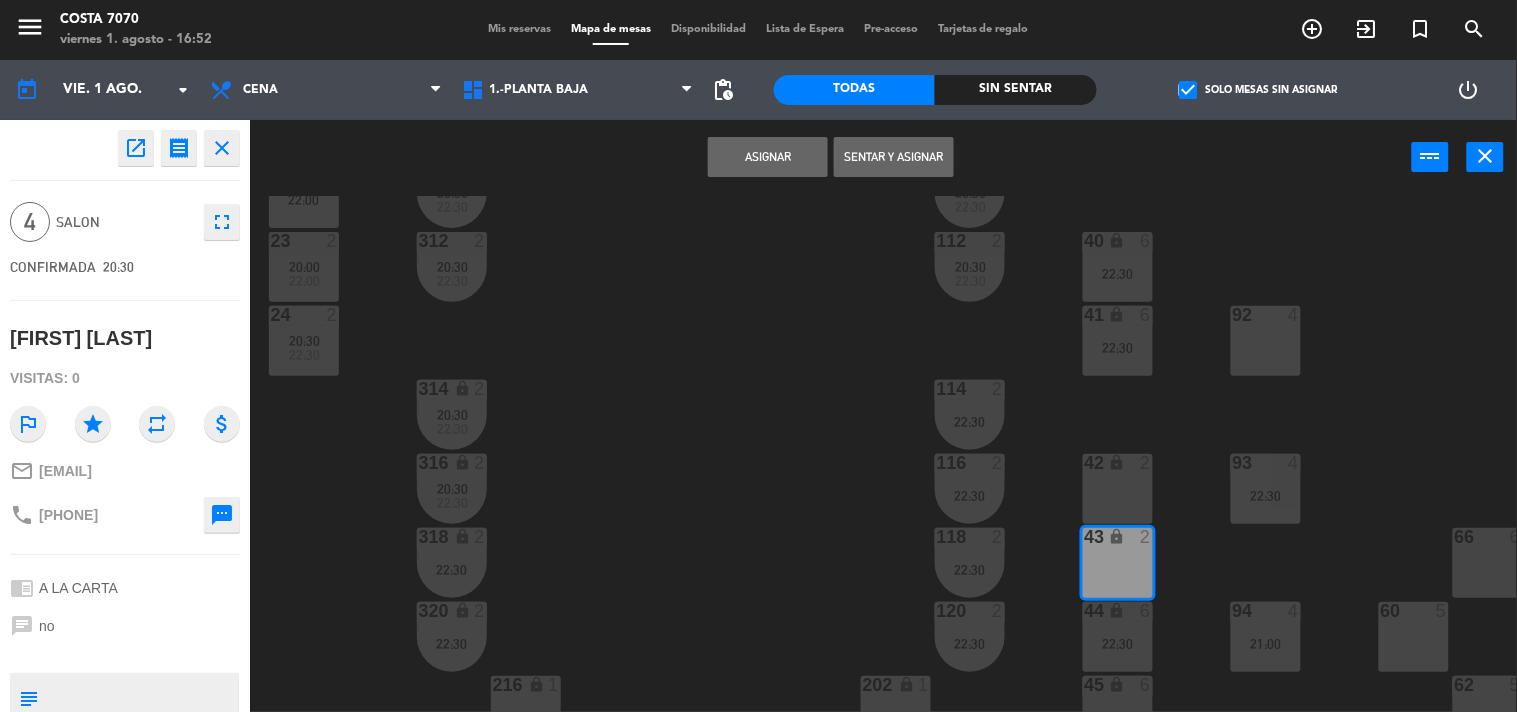 click on "42 lock  2" at bounding box center [1118, 489] 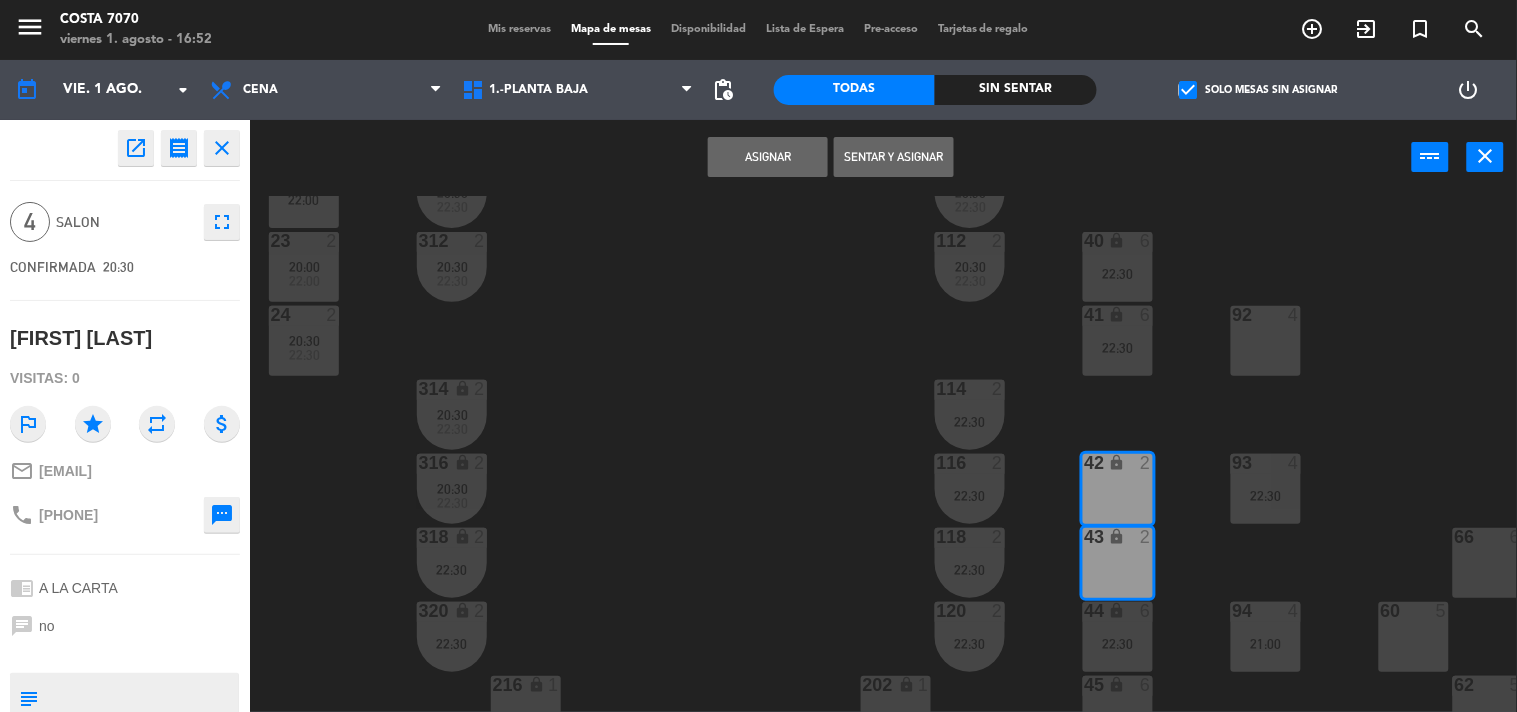 click on "Asignar" at bounding box center (768, 157) 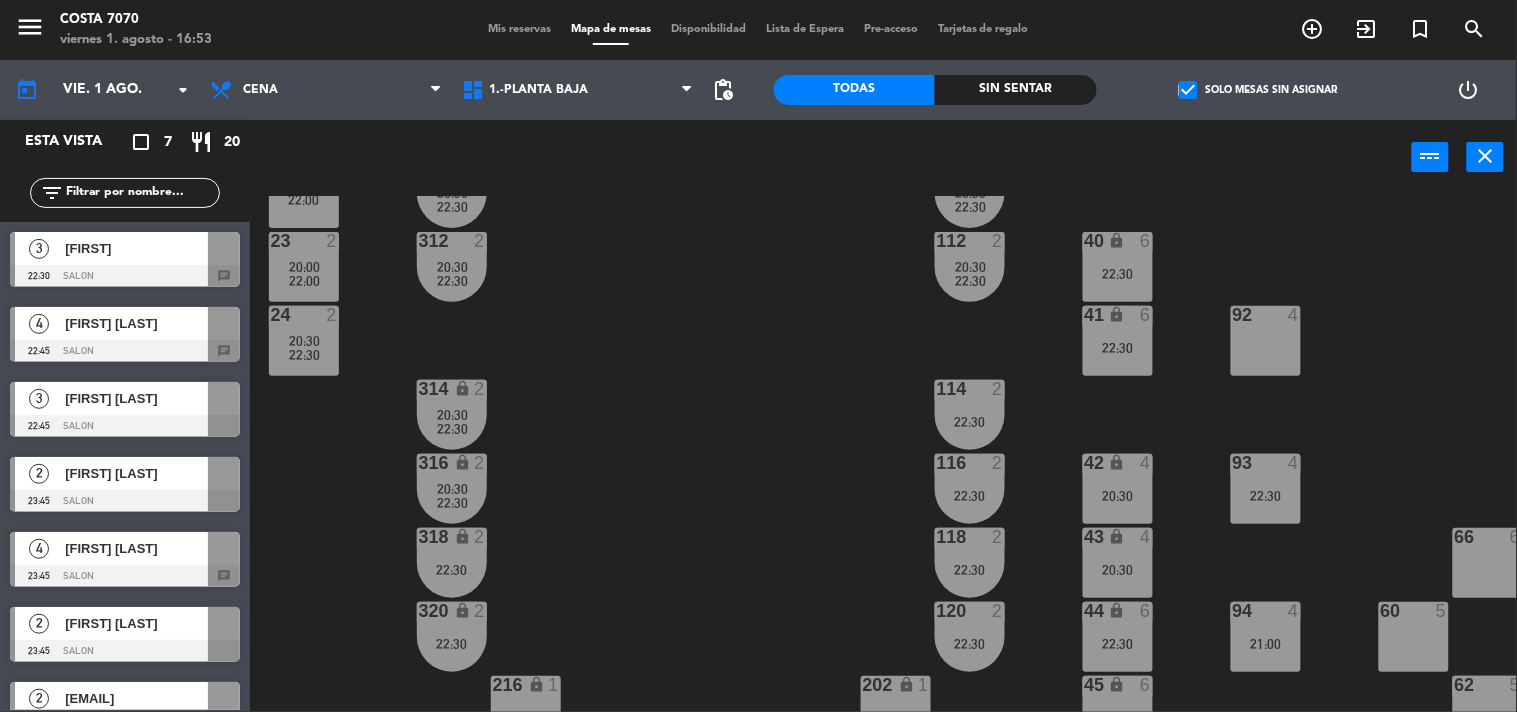 scroll, scrollTop: 666, scrollLeft: 0, axis: vertical 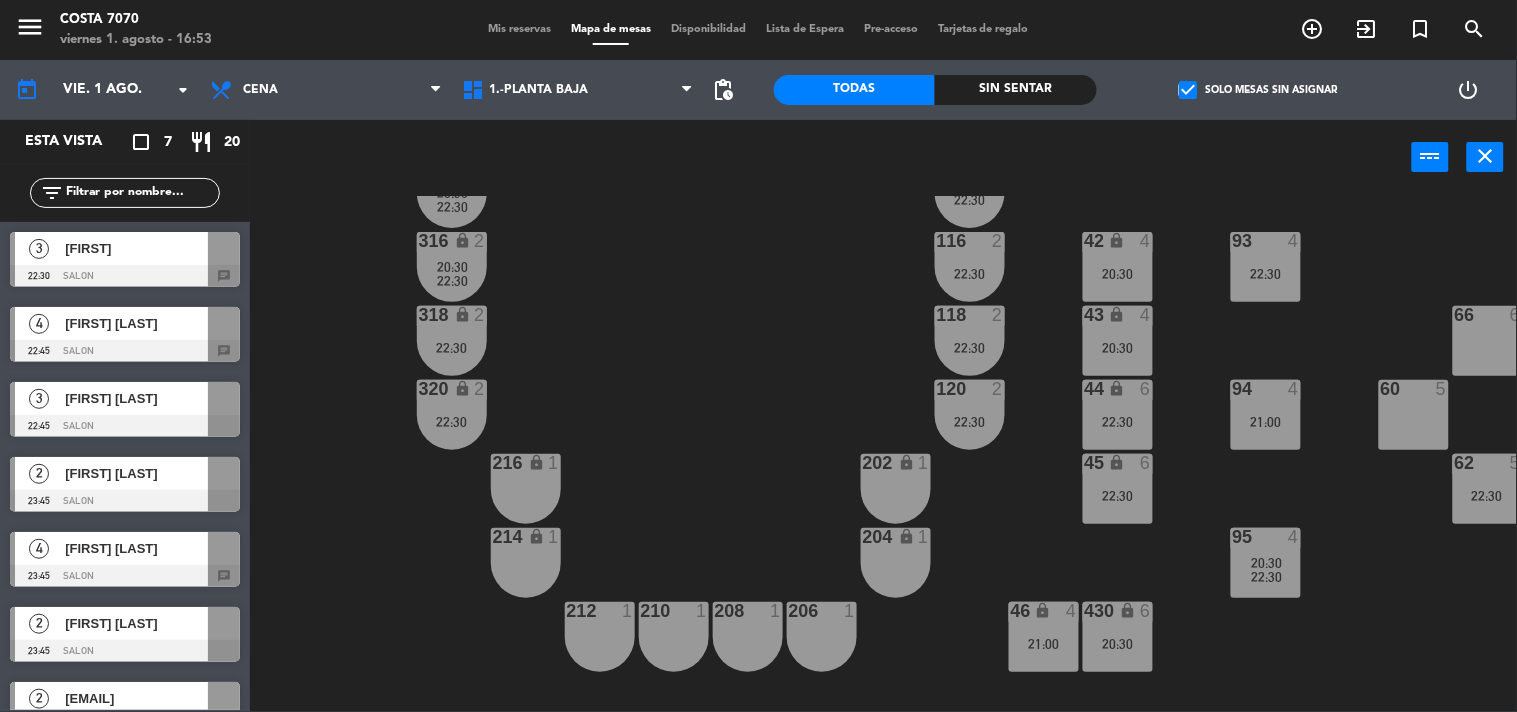 click on "Mis reservas   Mapa de mesas   Disponibilidad   Lista de Espera   Pre-acceso   Tarjetas de regalo" at bounding box center (758, 30) 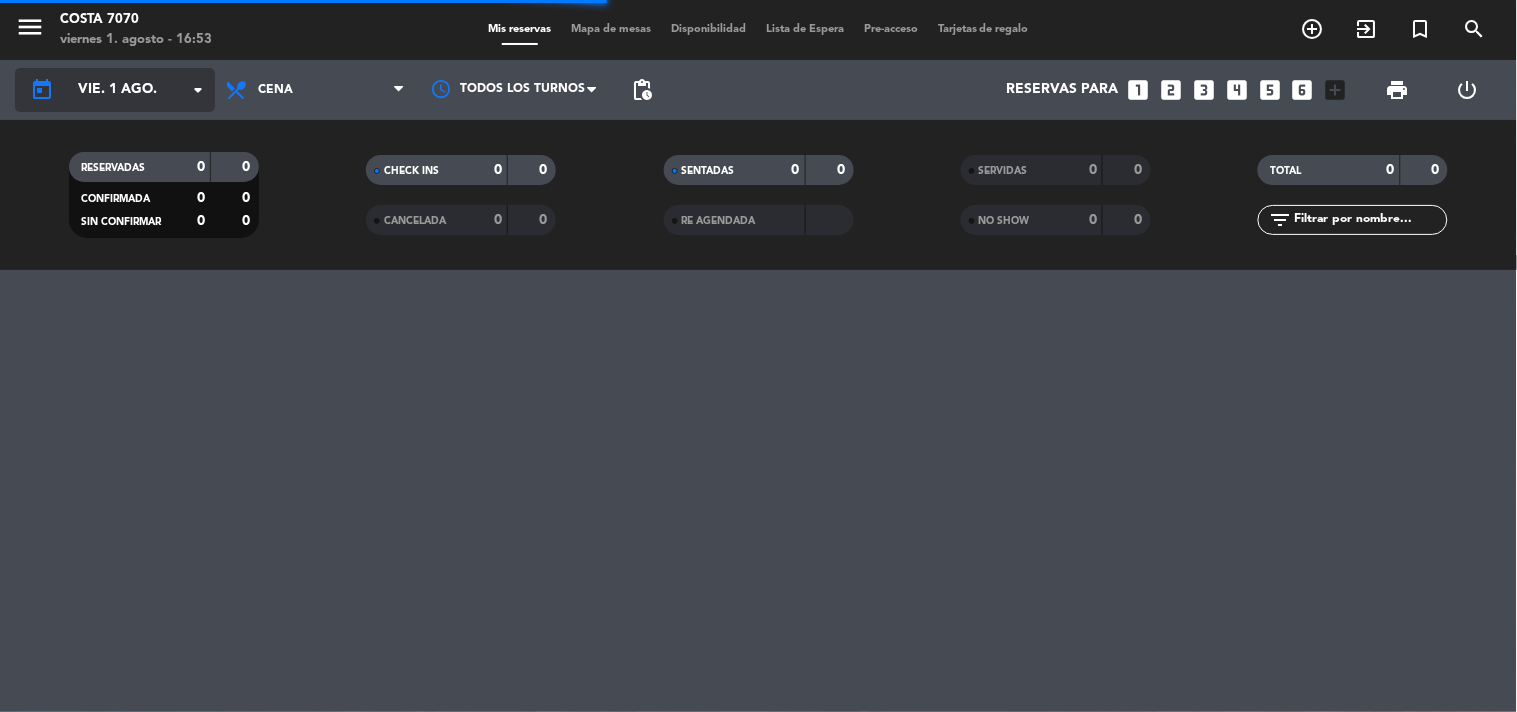 click on "arrow_drop_down" 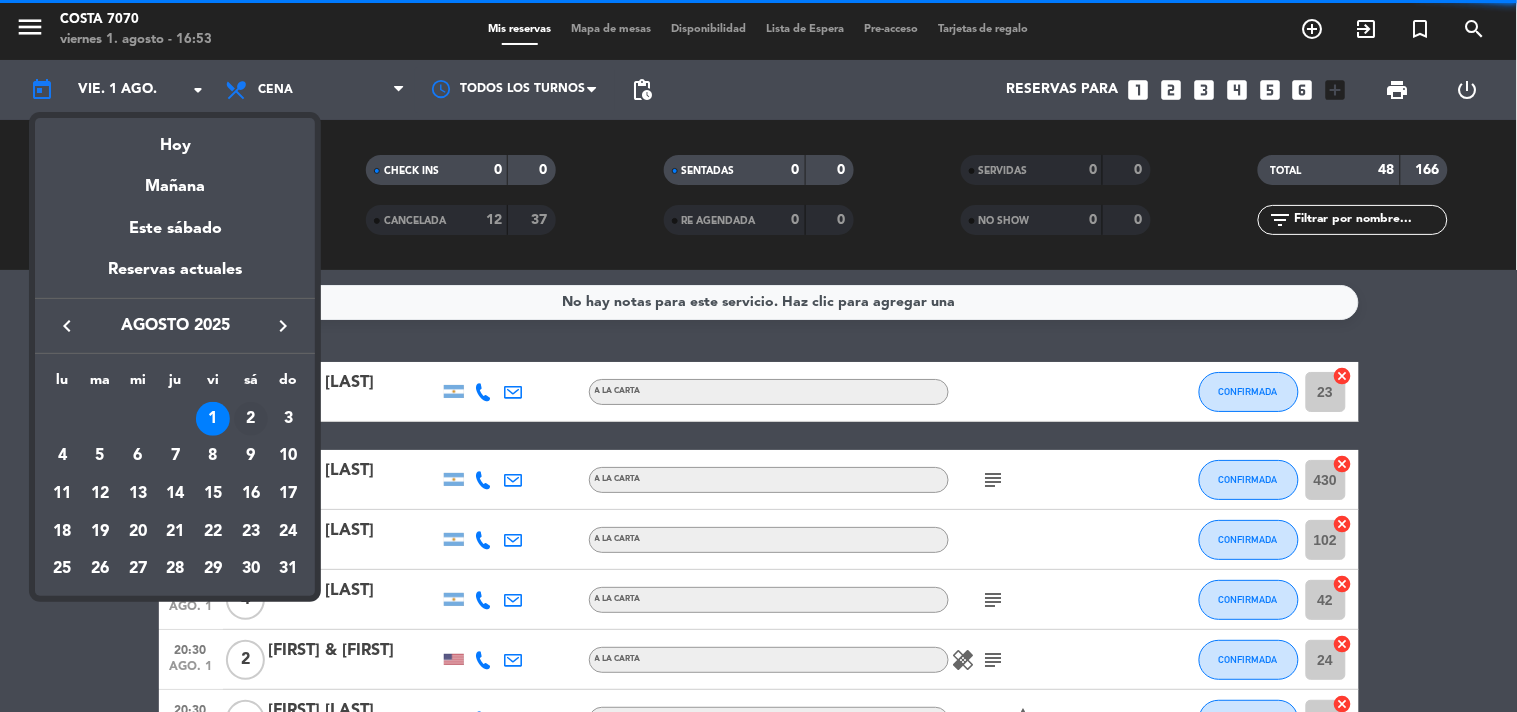 click on "2" at bounding box center (251, 419) 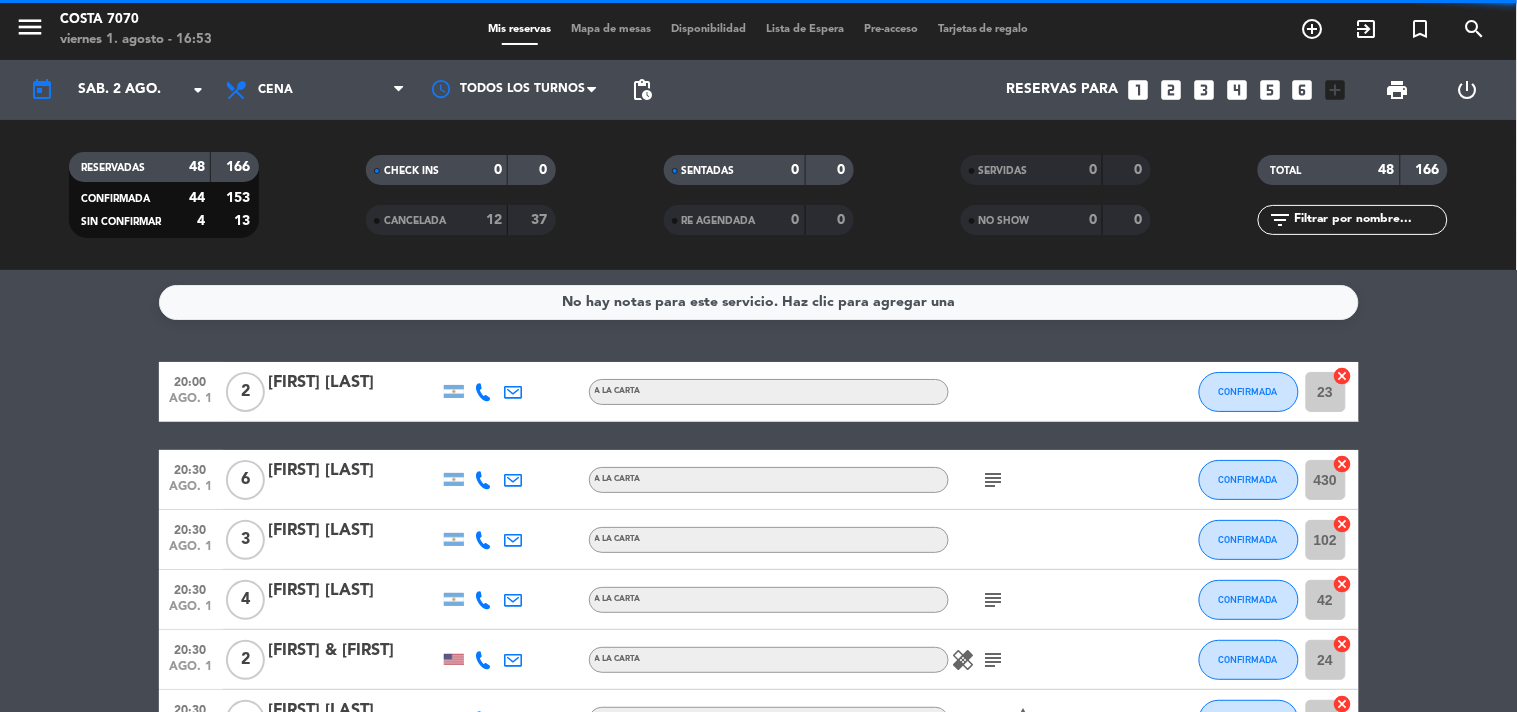 click on "filter_list" 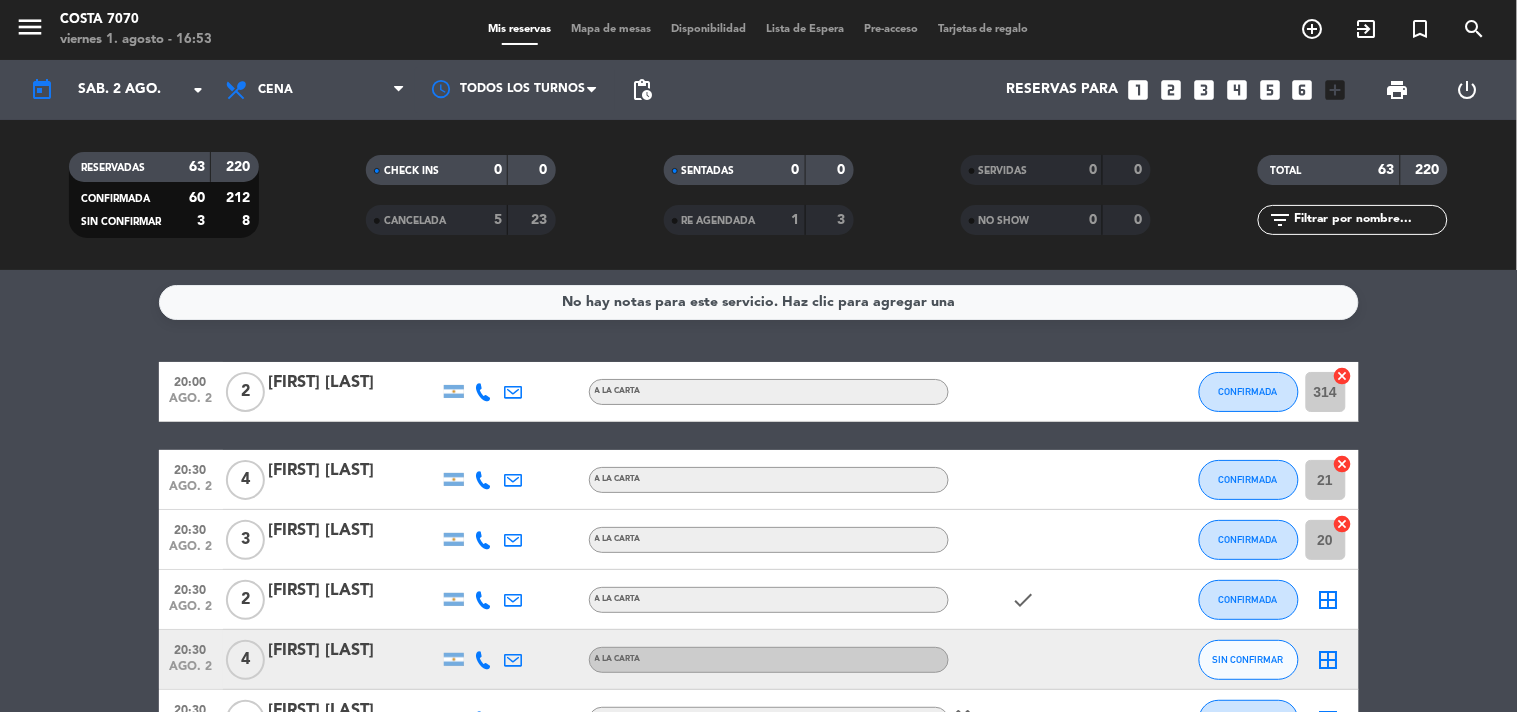 scroll, scrollTop: 111, scrollLeft: 0, axis: vertical 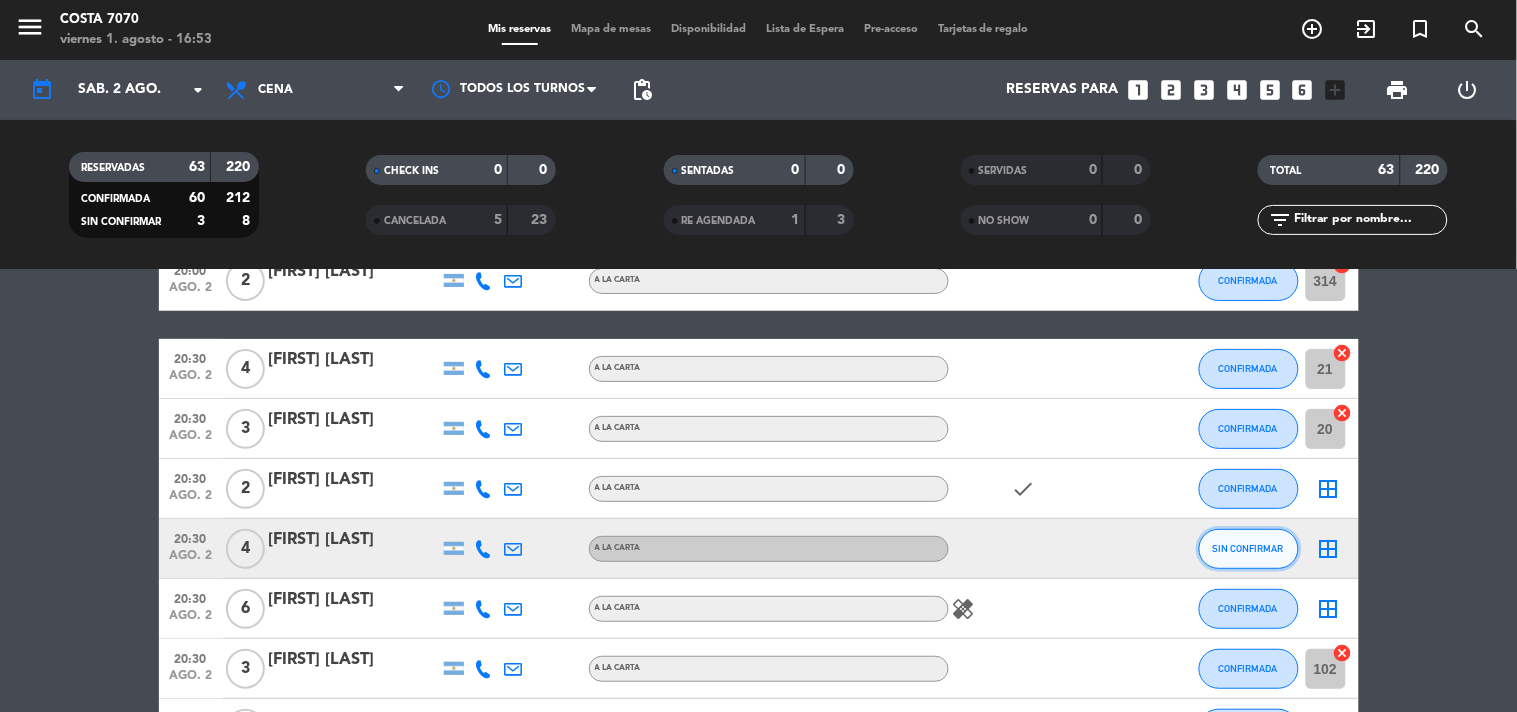 click on "SIN CONFIRMAR" 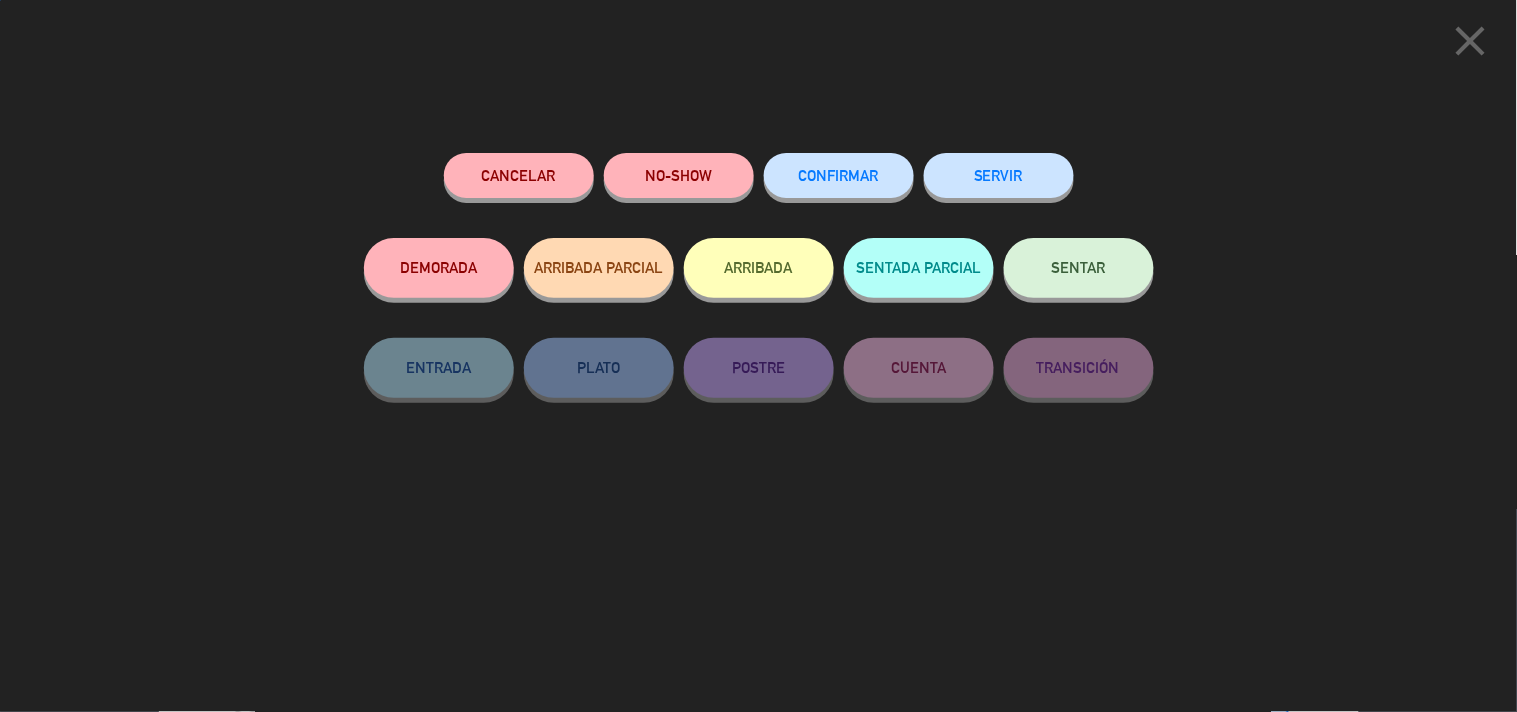 click on "CONFIRMAR" 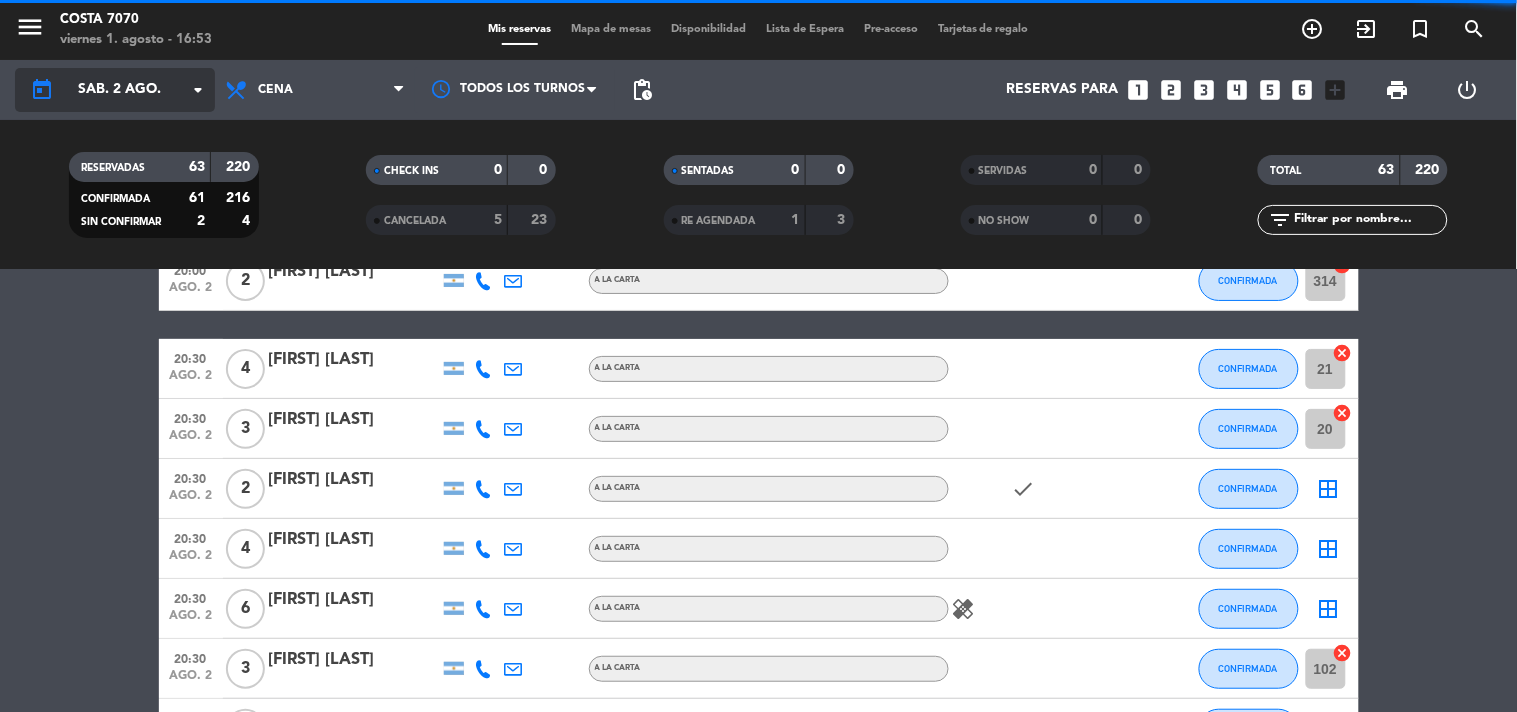 click on "sáb. 2 ago." 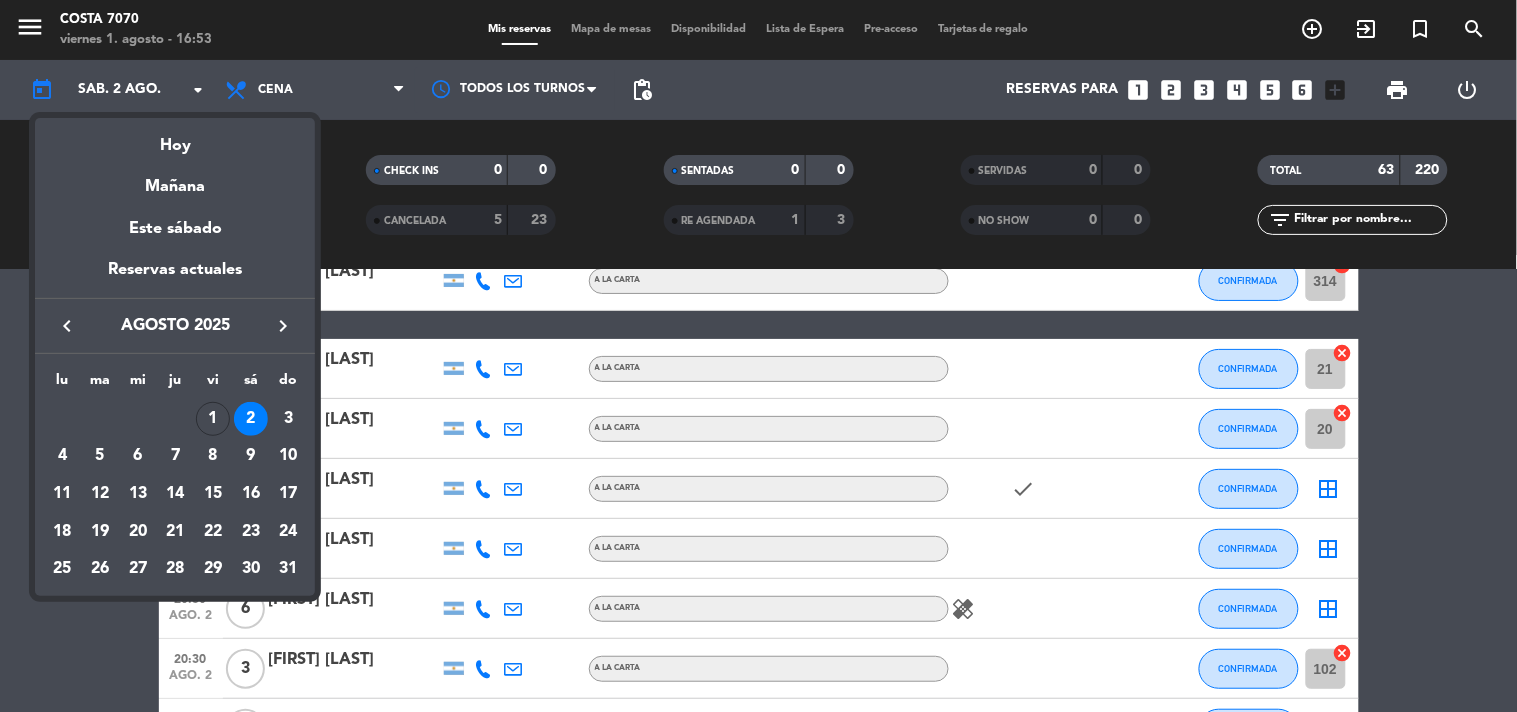 click on "1" at bounding box center [213, 419] 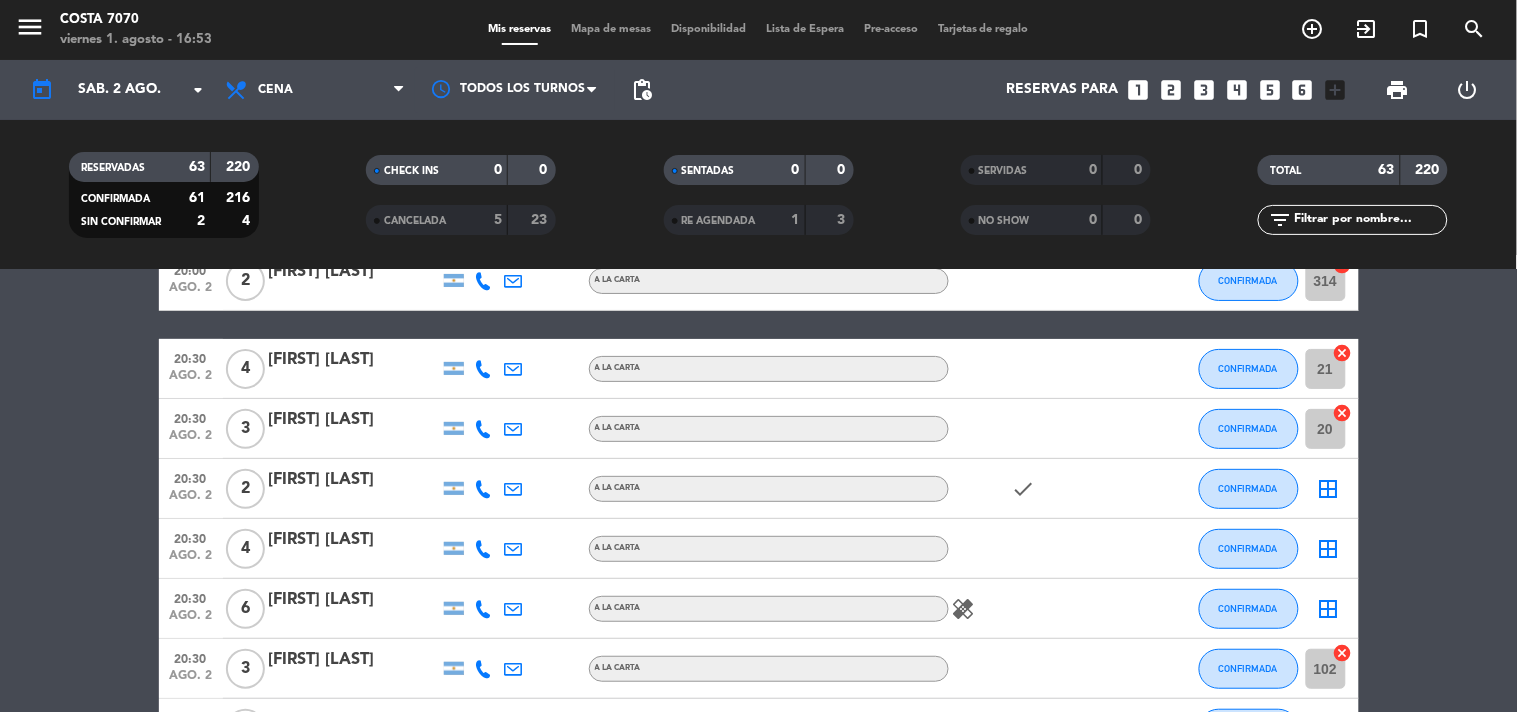 type on "vie. 1 ago." 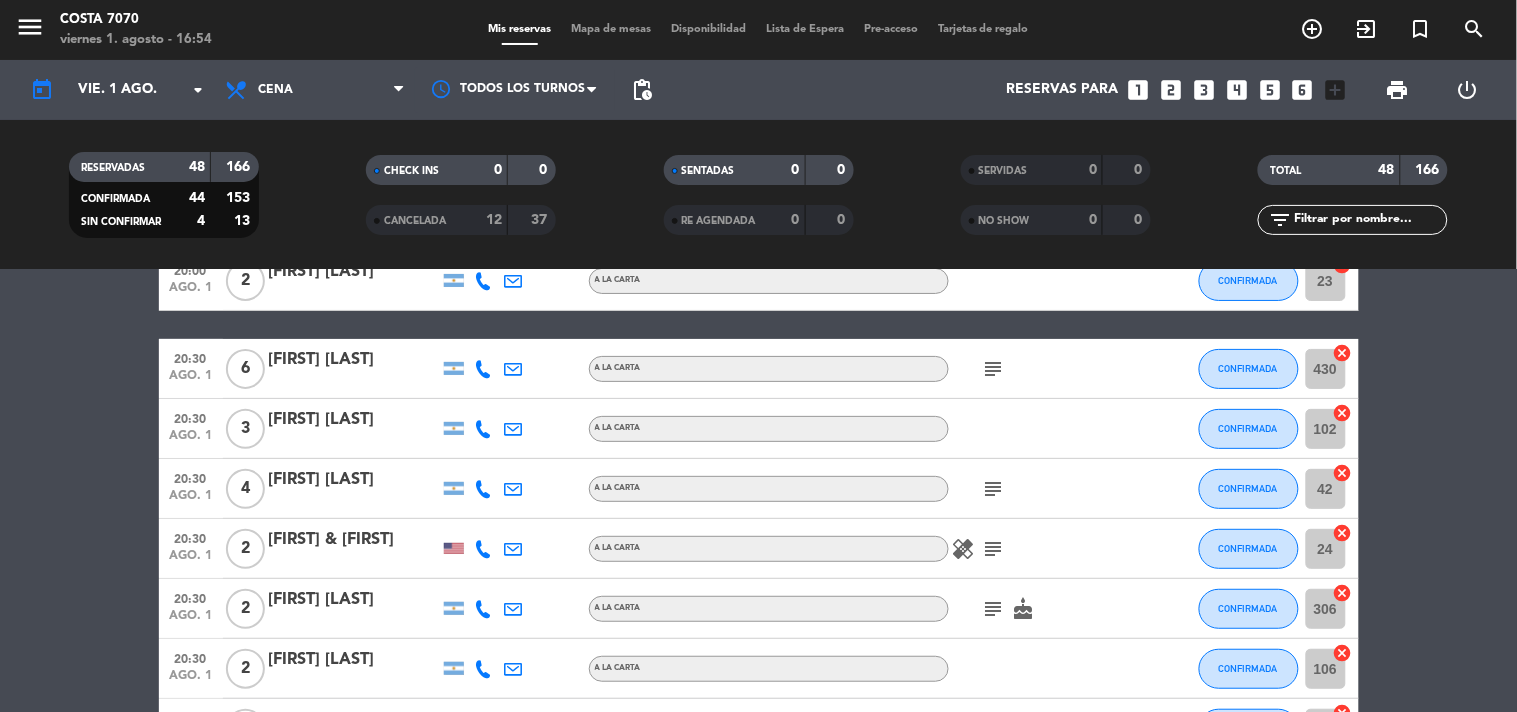 scroll, scrollTop: 0, scrollLeft: 0, axis: both 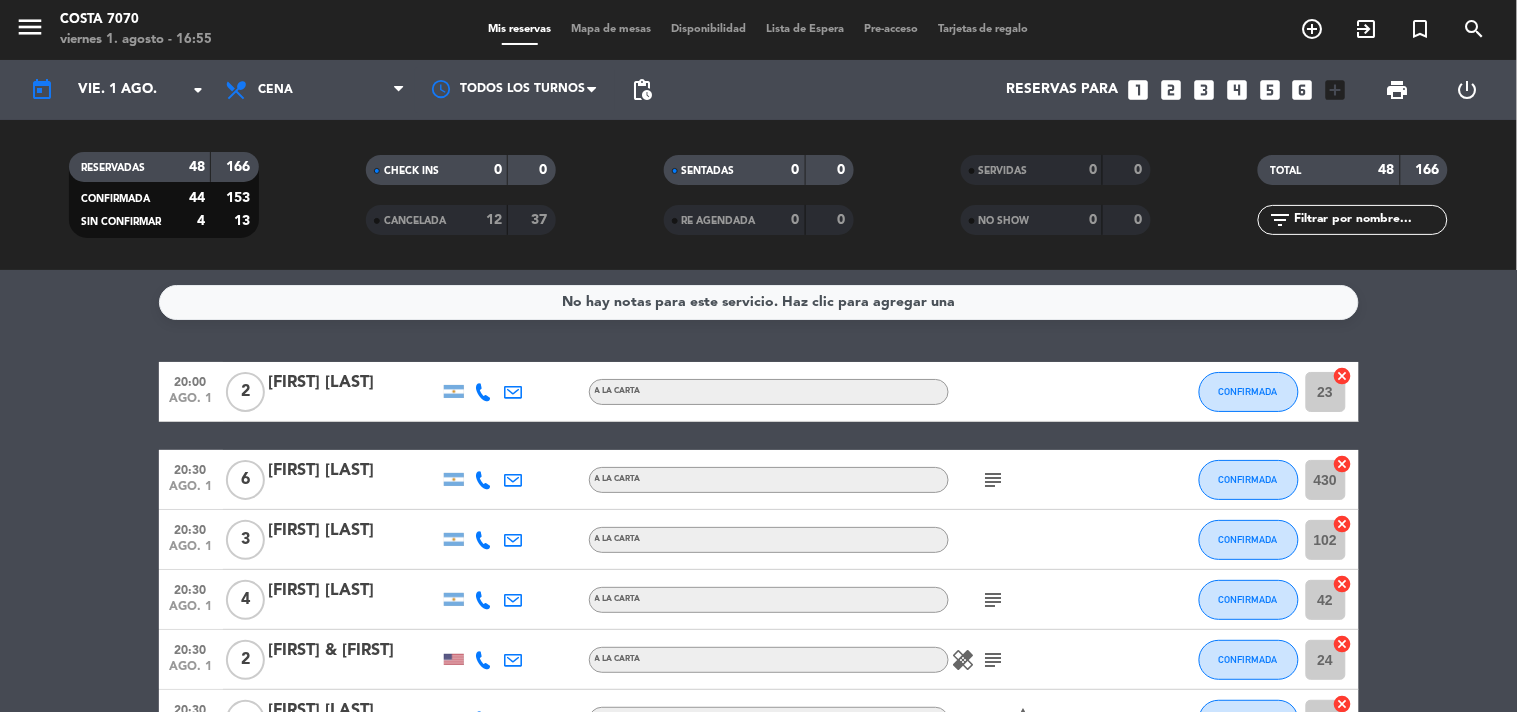click 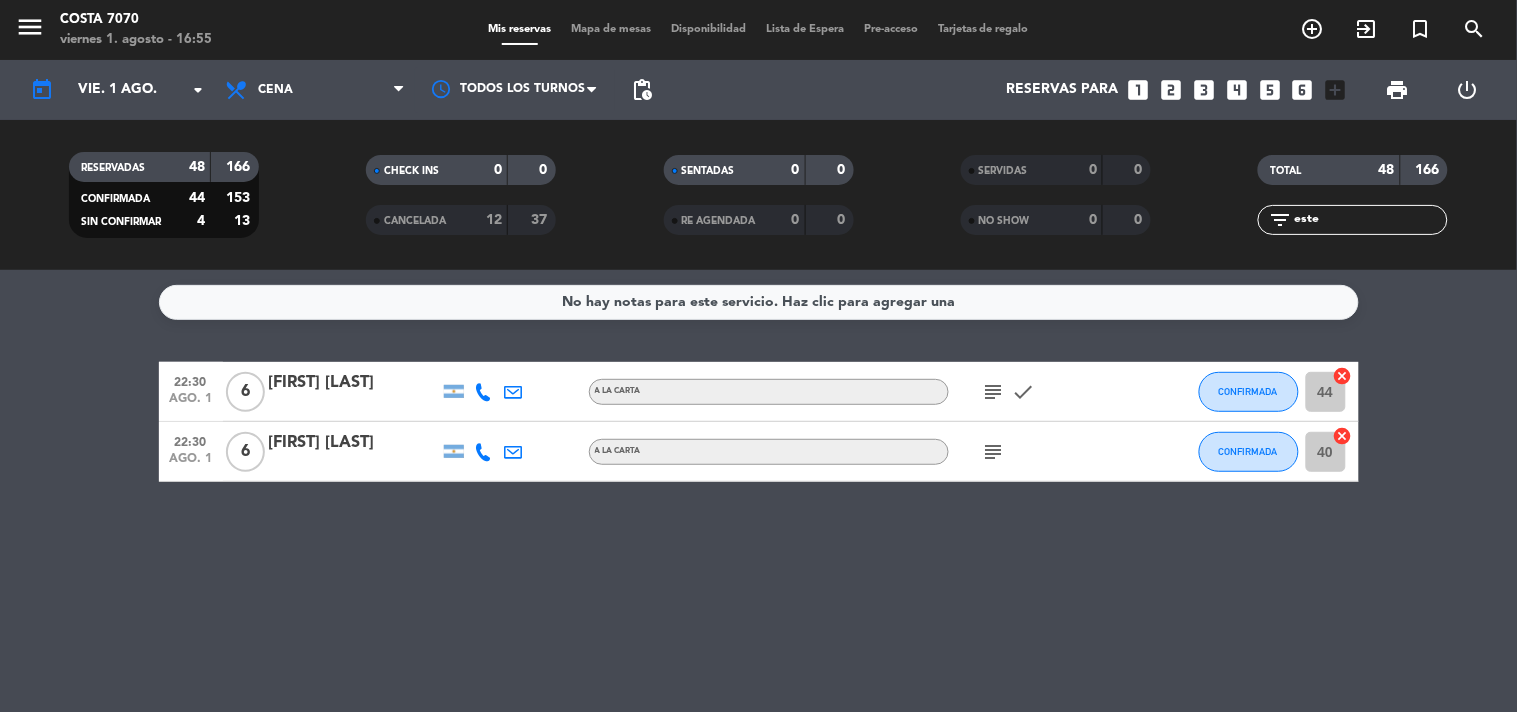 type on "este" 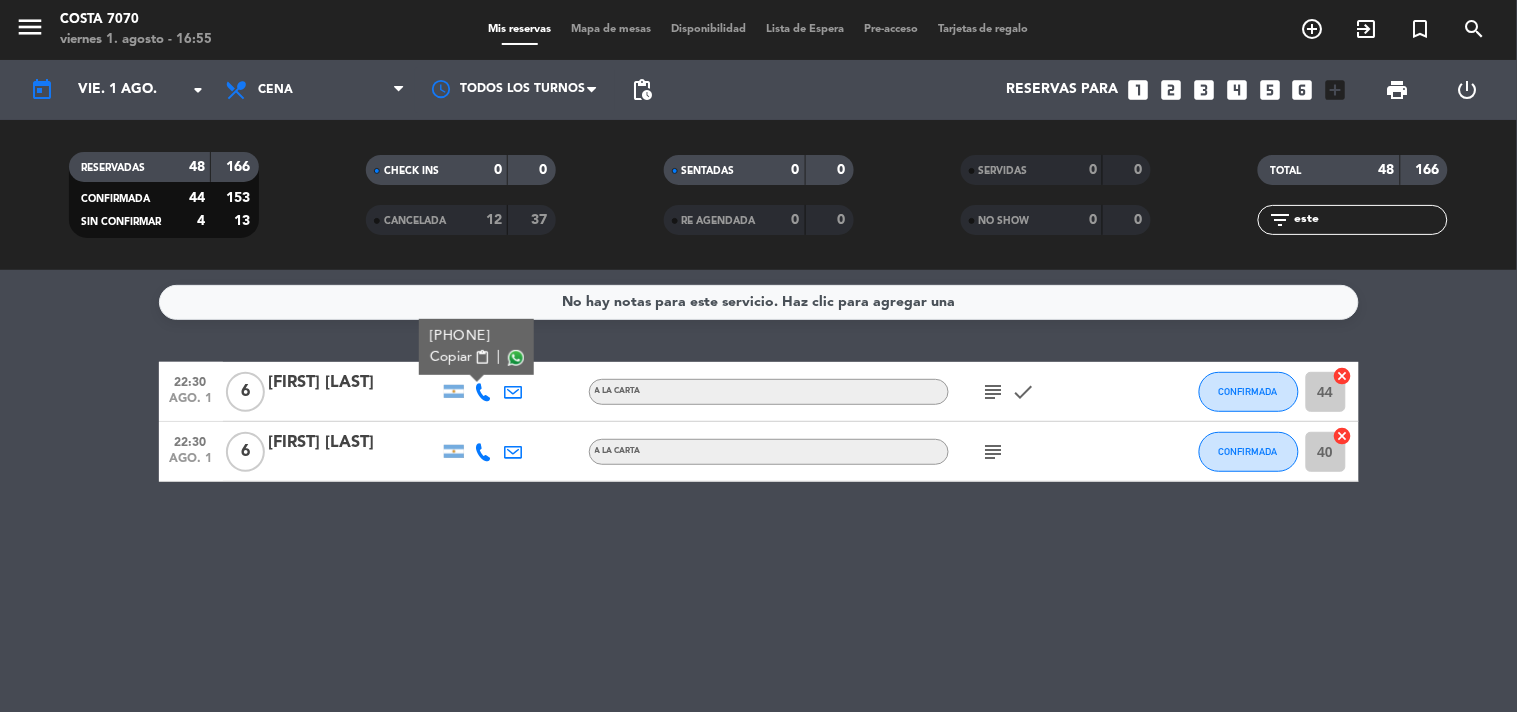 click on "Copiar" at bounding box center (450, 357) 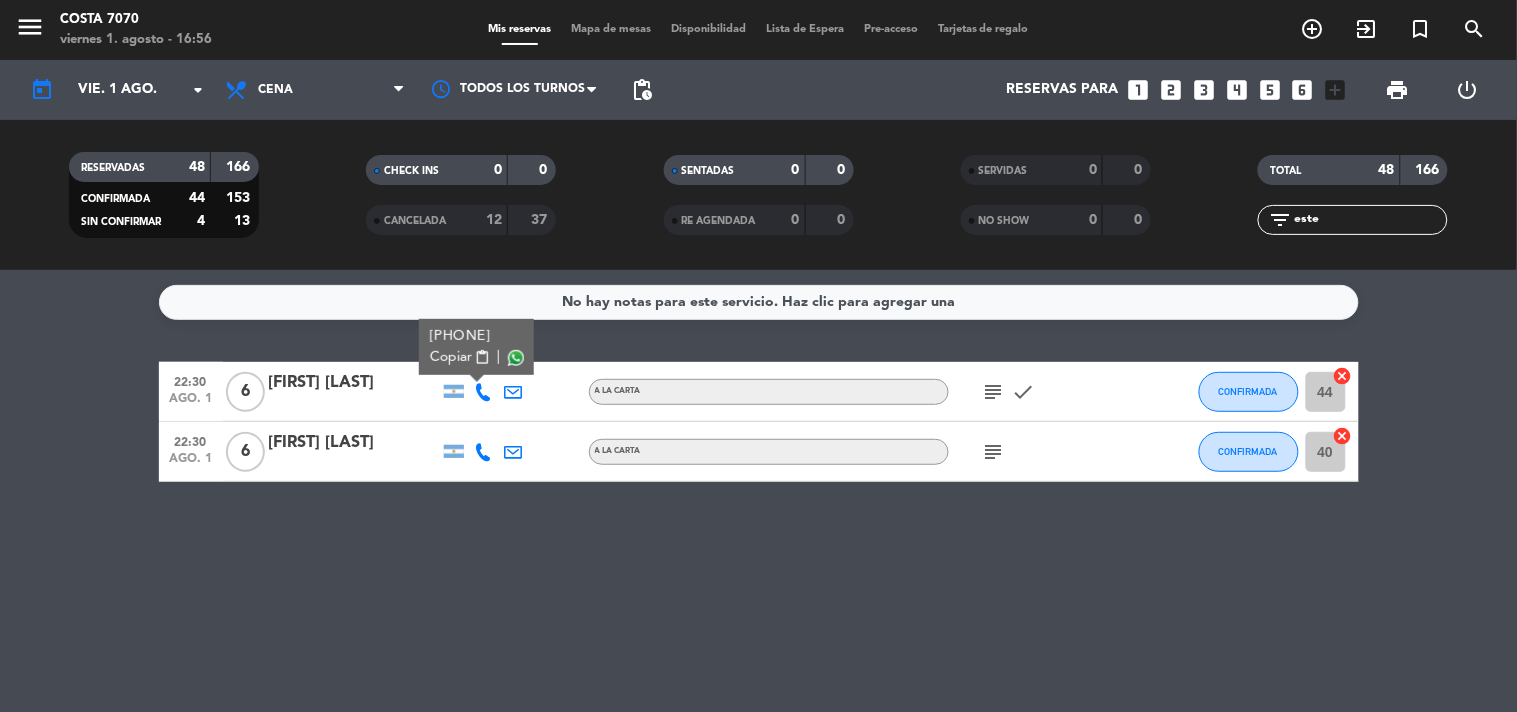 click on "No hay notas para este servicio. Haz clic para agregar una   22:30   ago. 1   6   [FIRST] [LAST]   A LA CARTA  subject   check  CONFIRMADA 44  cancel   22:30   ago. 1   6   [FIRST] [LAST]   A LA CARTA  subject  CONFIRMADA 40  cancel" 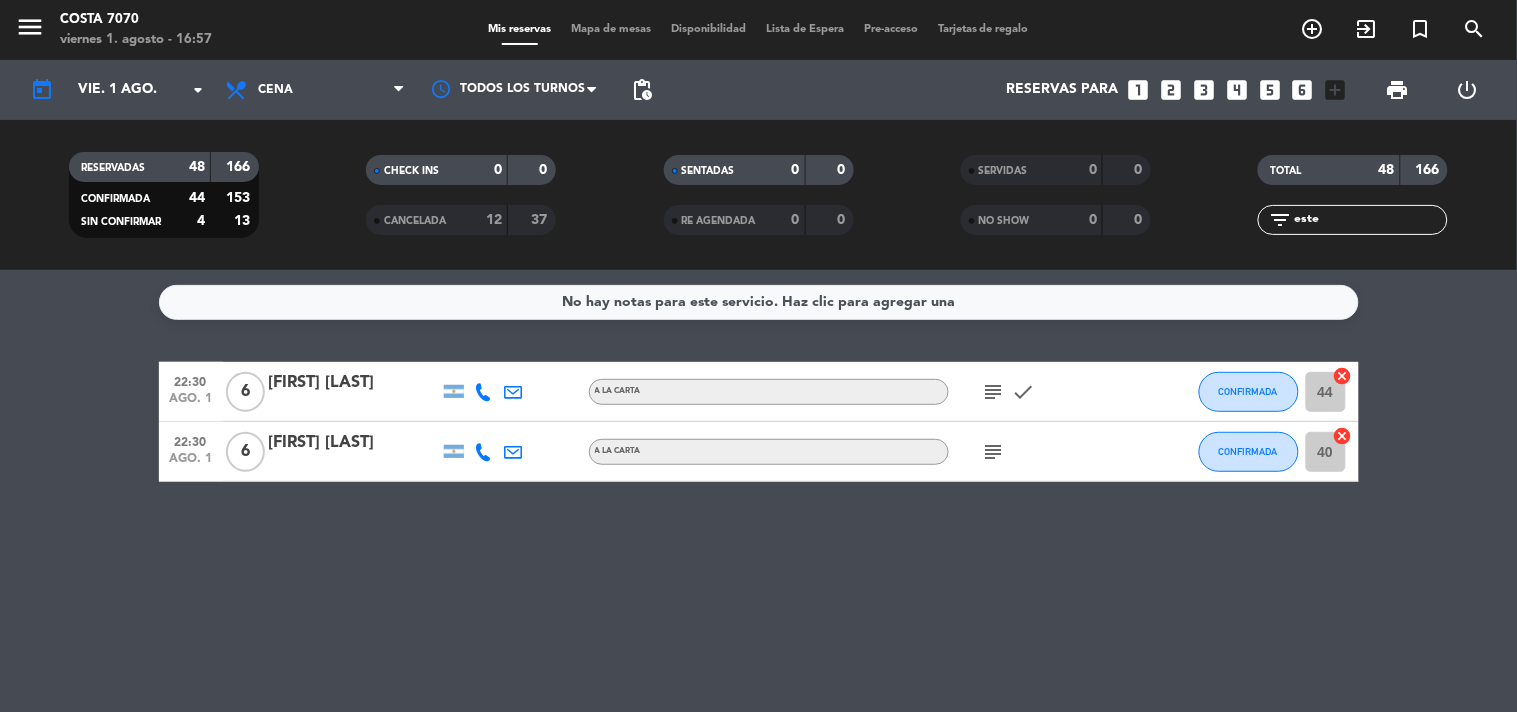 click on "este" 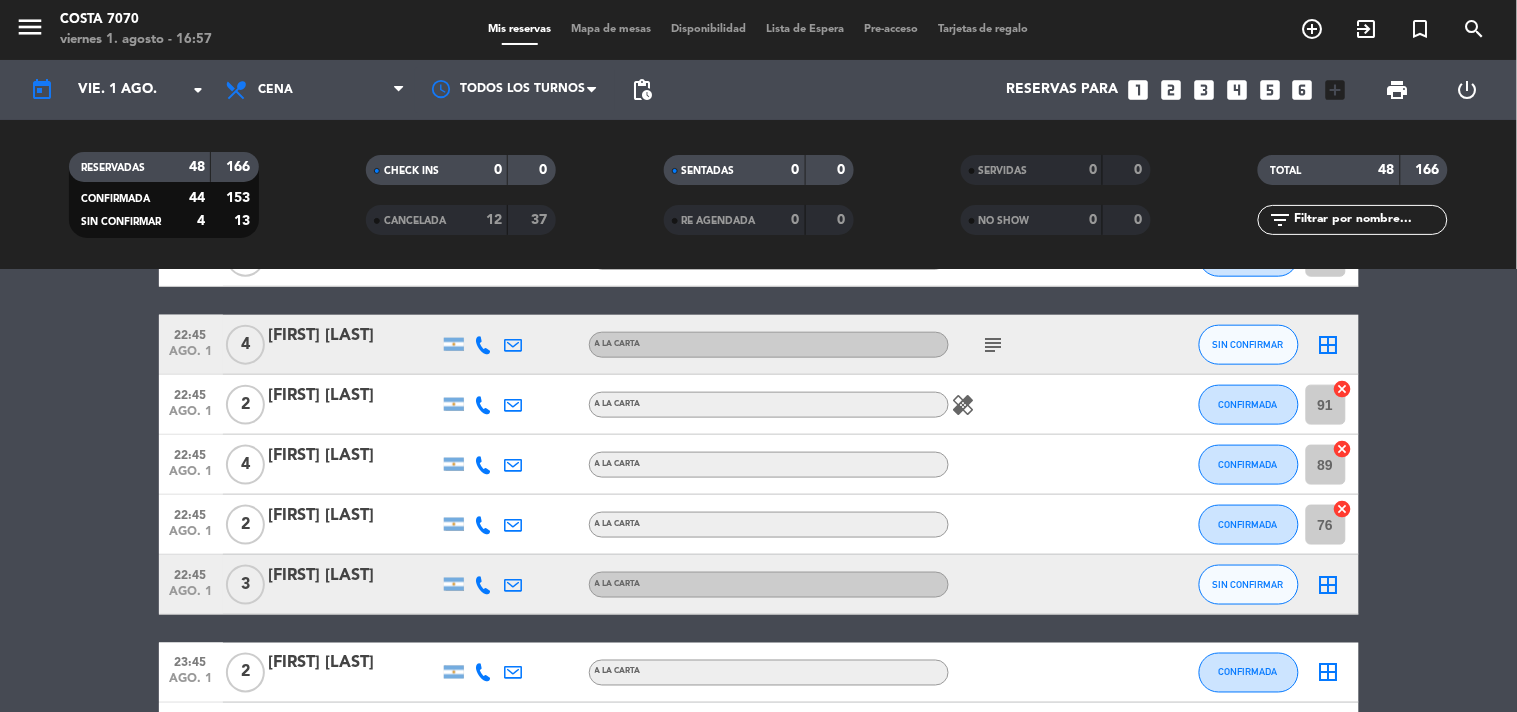 scroll, scrollTop: 2777, scrollLeft: 0, axis: vertical 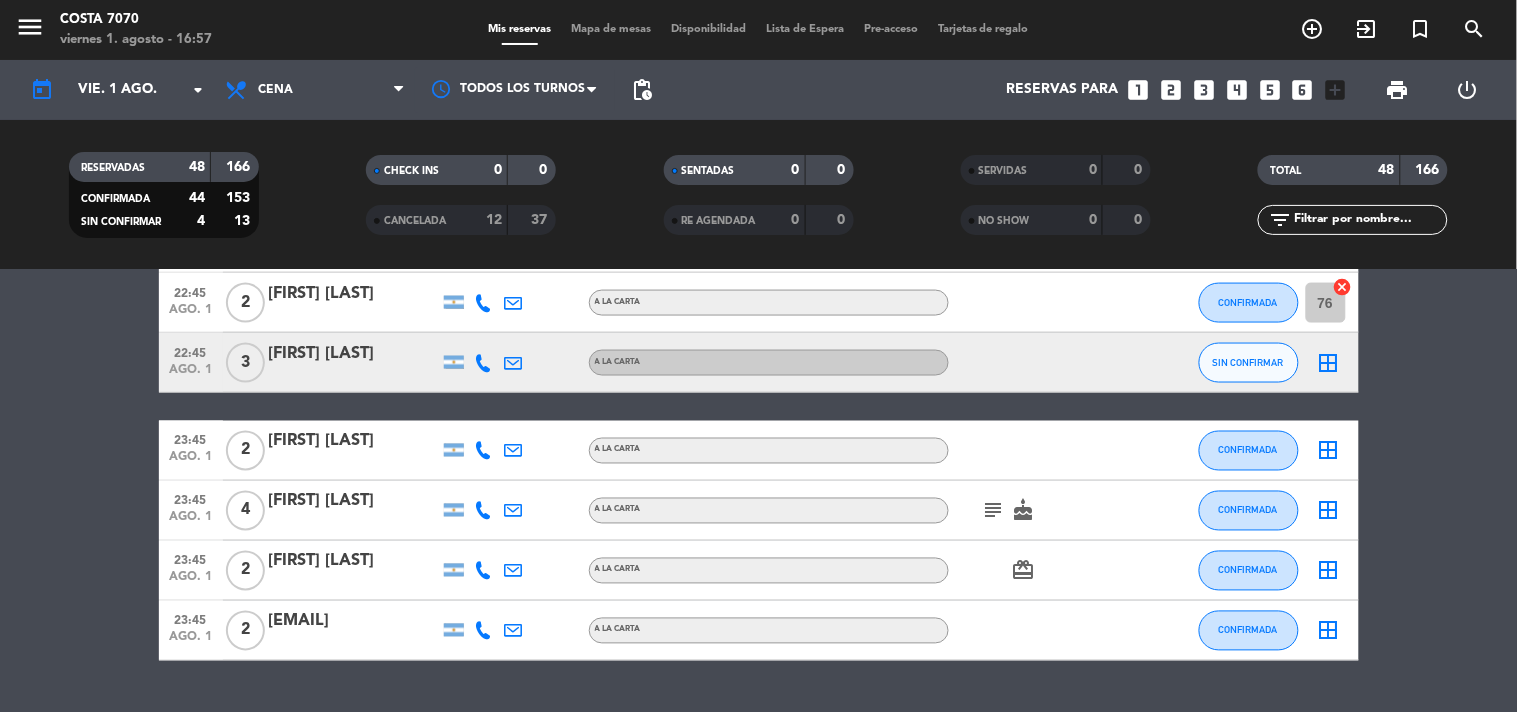 type 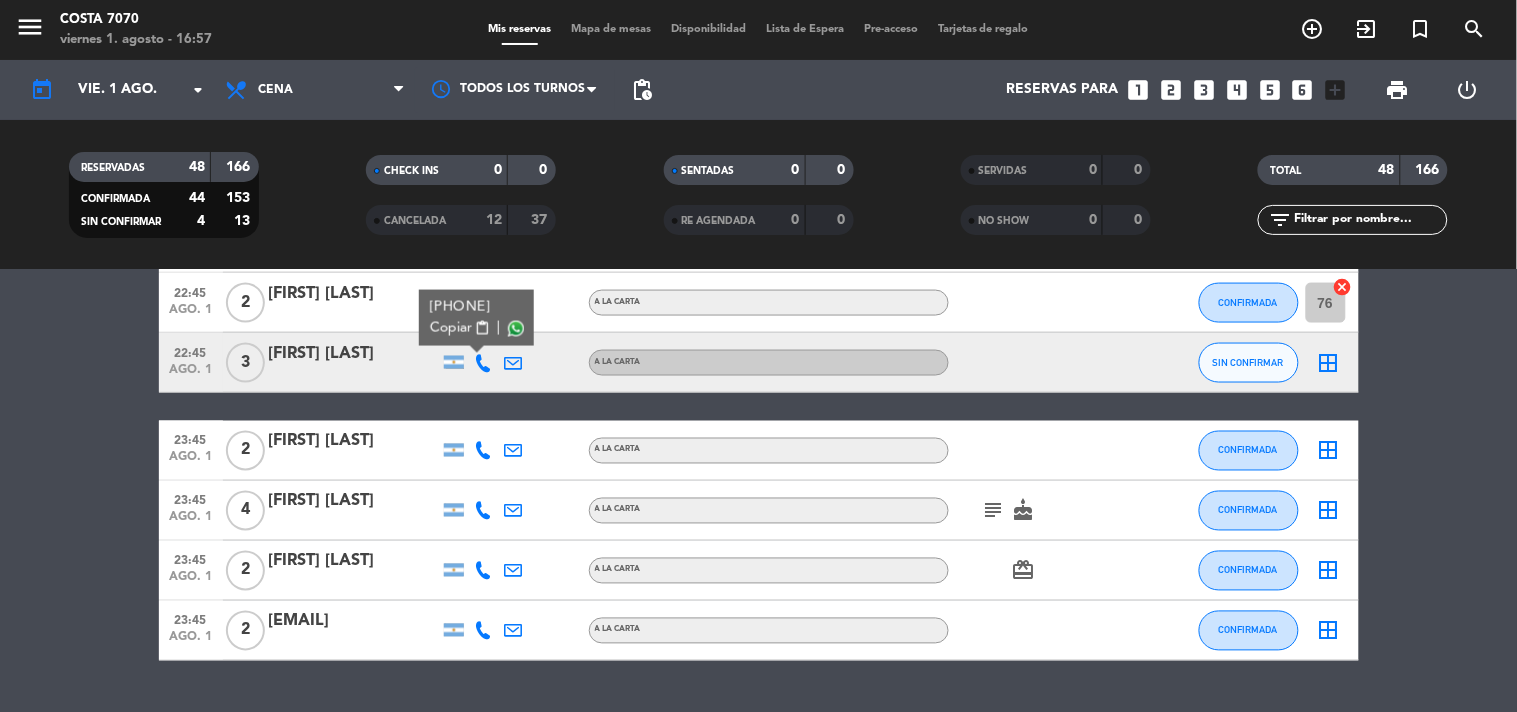 click on "Copiar" at bounding box center (450, 328) 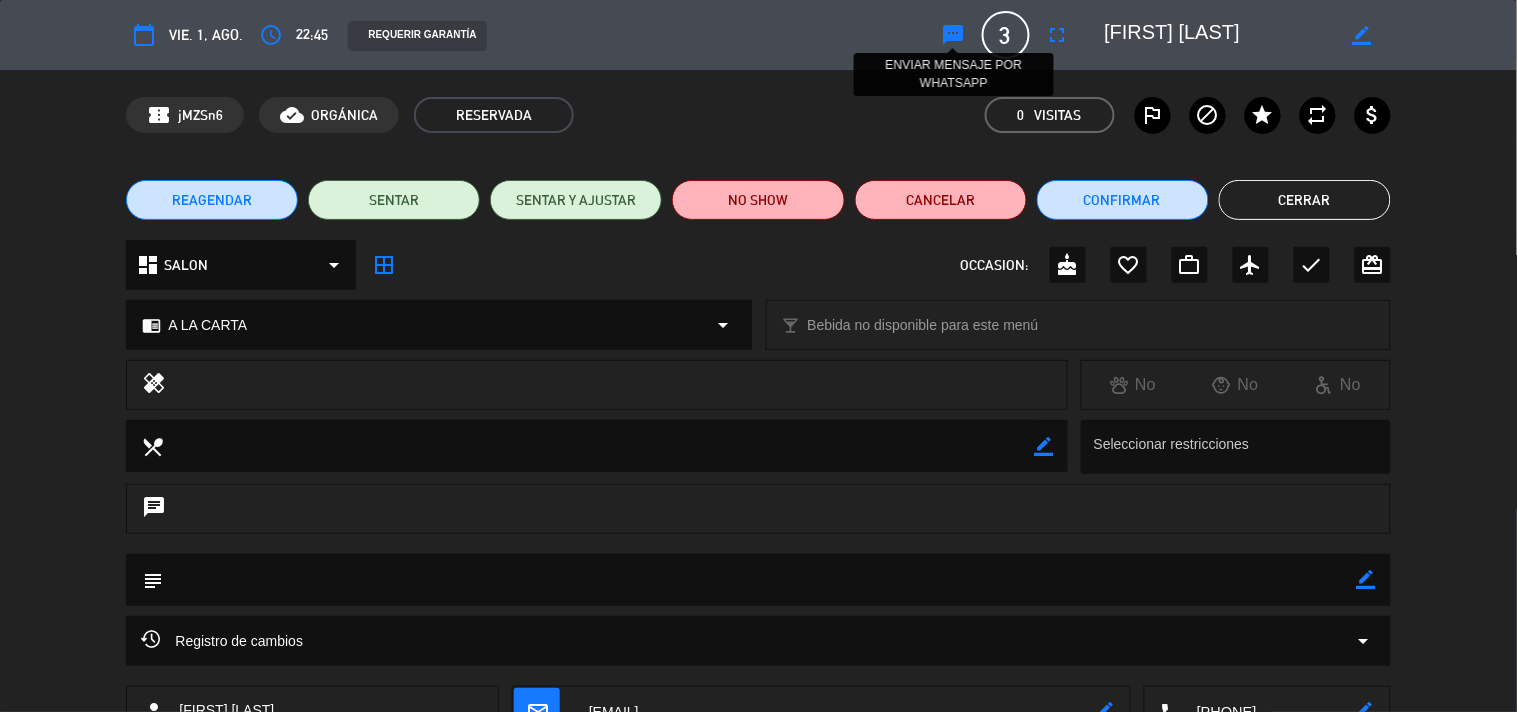 click on "sms" 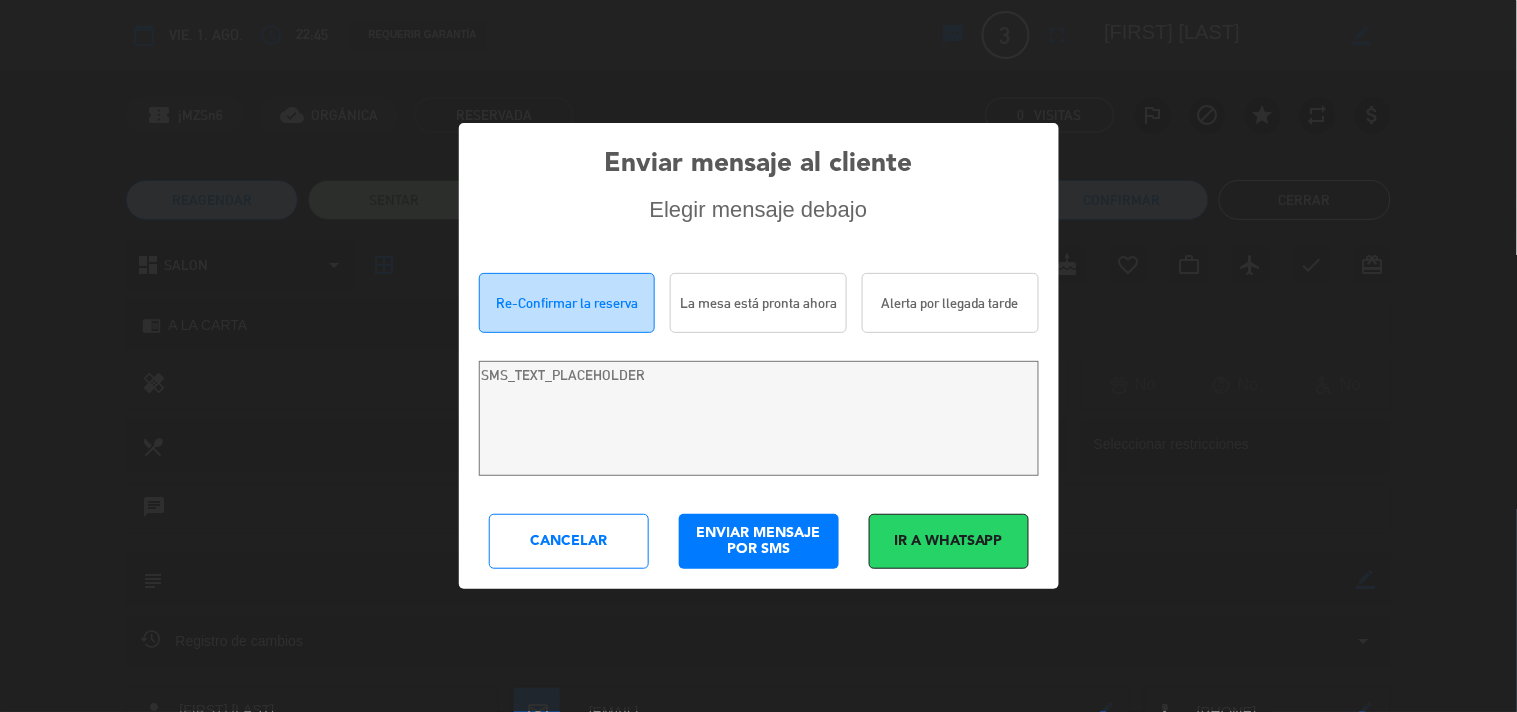 type on "Hola [FIRST] [LAST]! Estamos escribiendo para re-confirmar su reserva en Costa 7070 para 3 persona el Hoy a las 22:45. Para confirmar, modificar o cancelar su reserva haga clic aquí https://costa7070.meitre.com/confirm-reservation/XMklfAVyMhE" 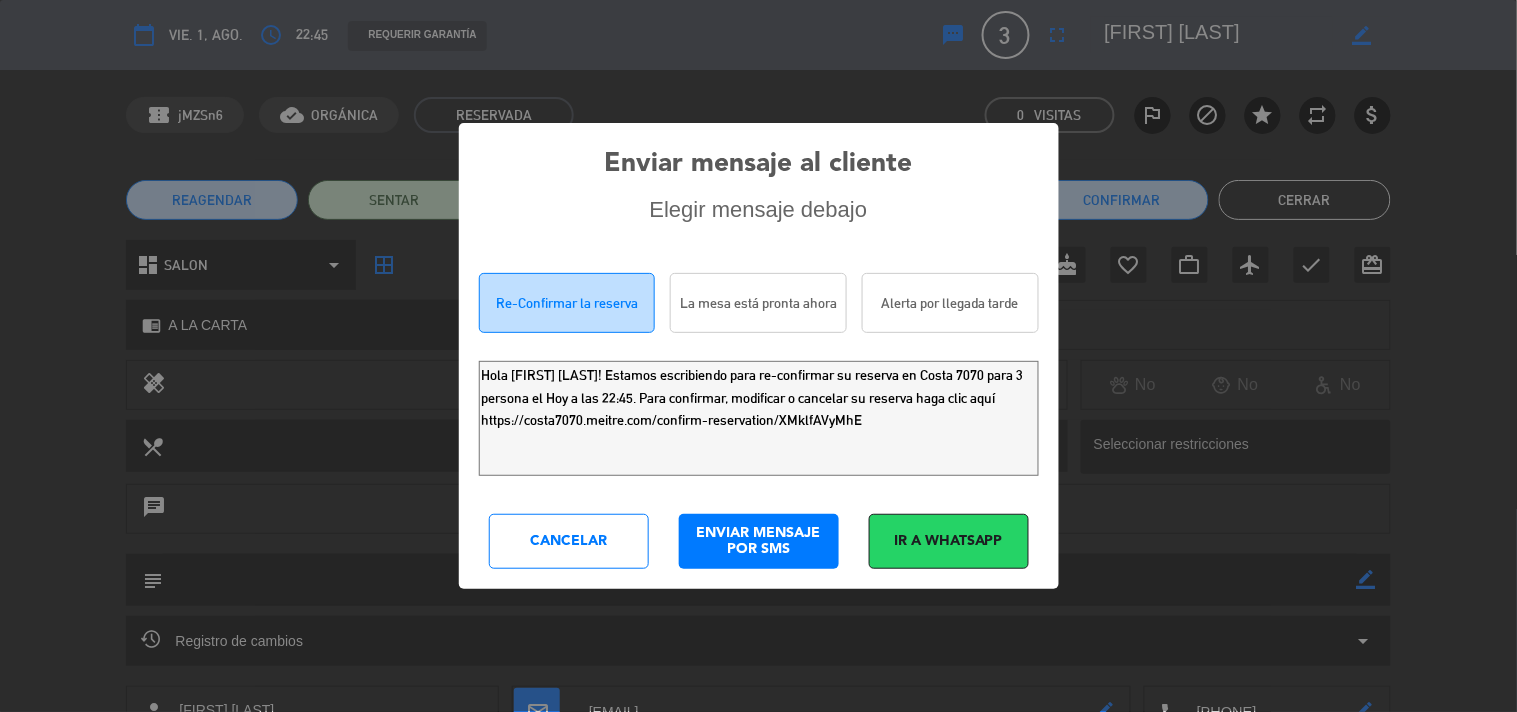drag, startPoint x: 565, startPoint y: 341, endPoint x: 0, endPoint y: 88, distance: 619.05896 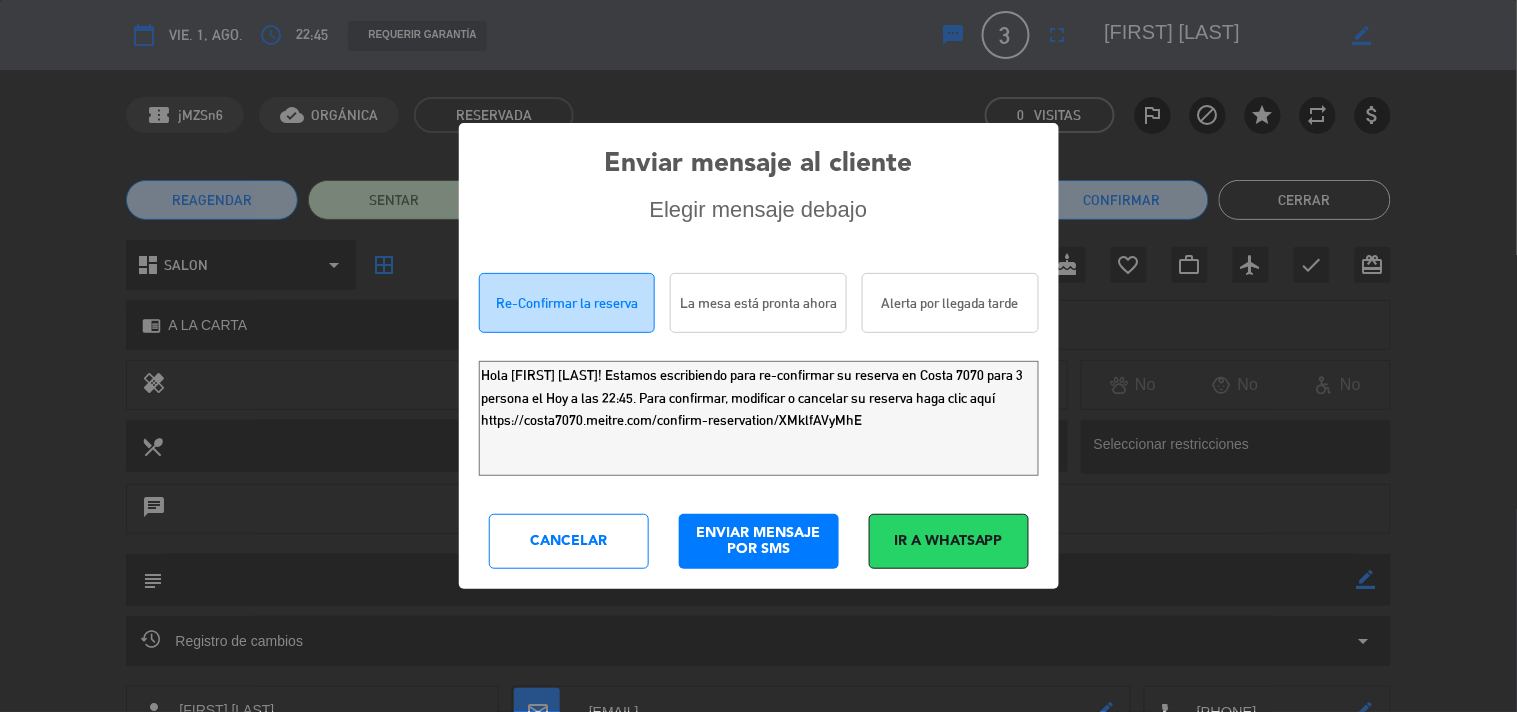 click on "Cancelar" 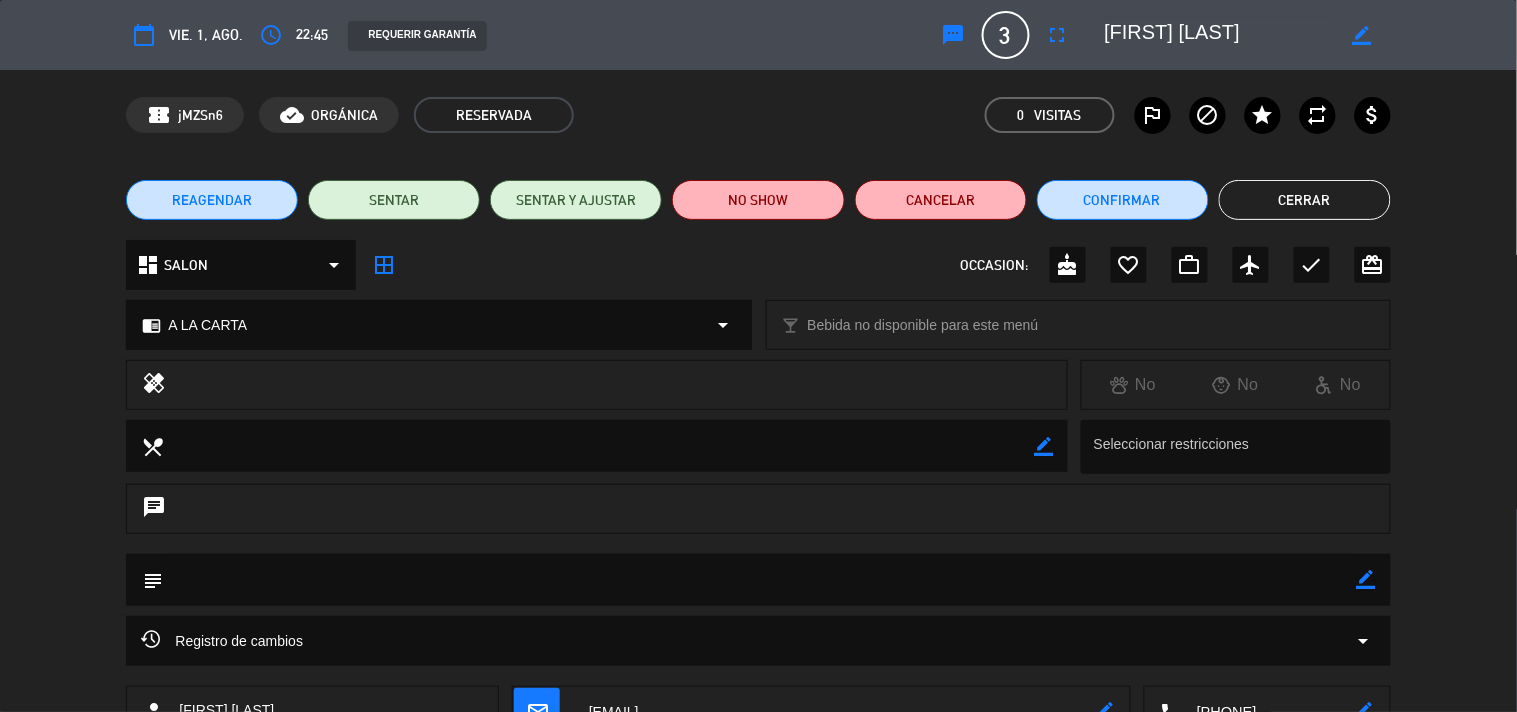 click on "Cerrar" 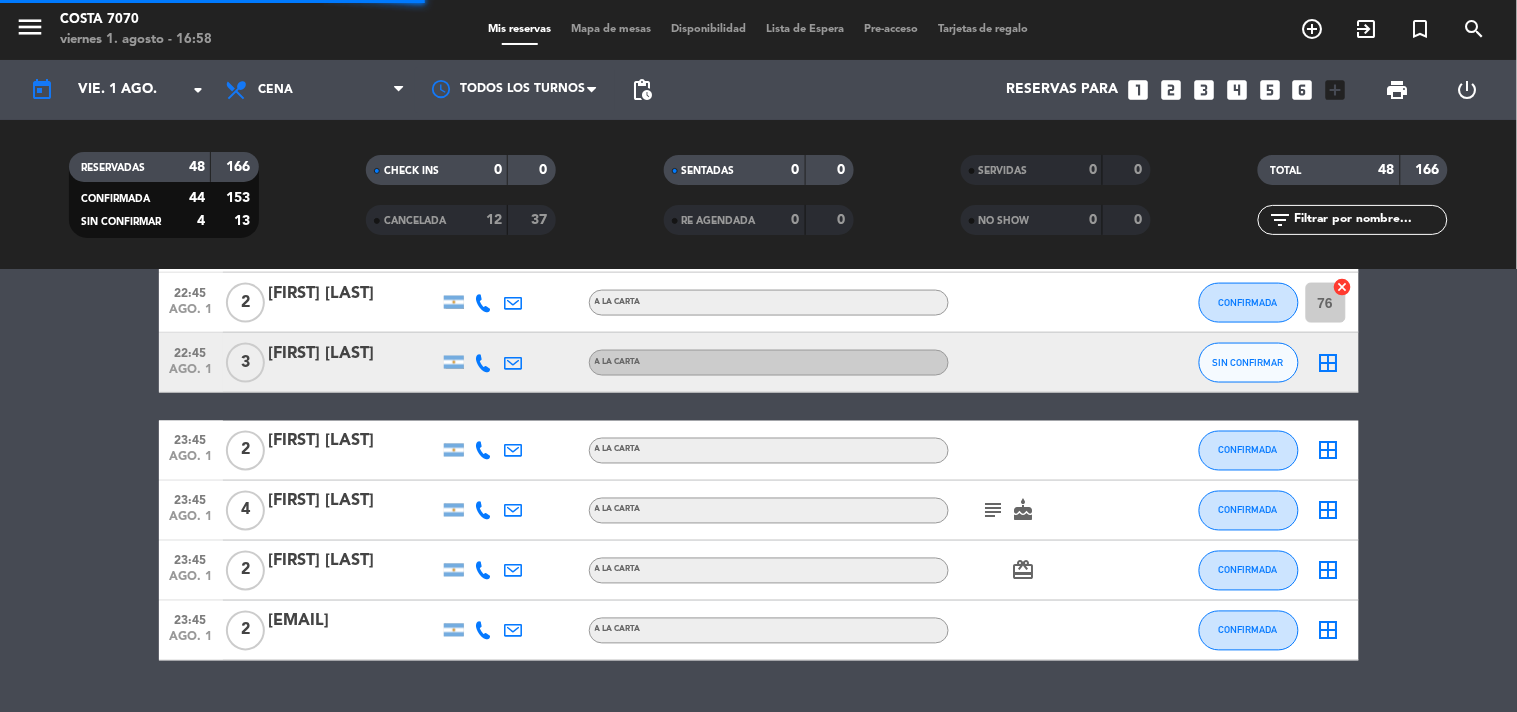 click 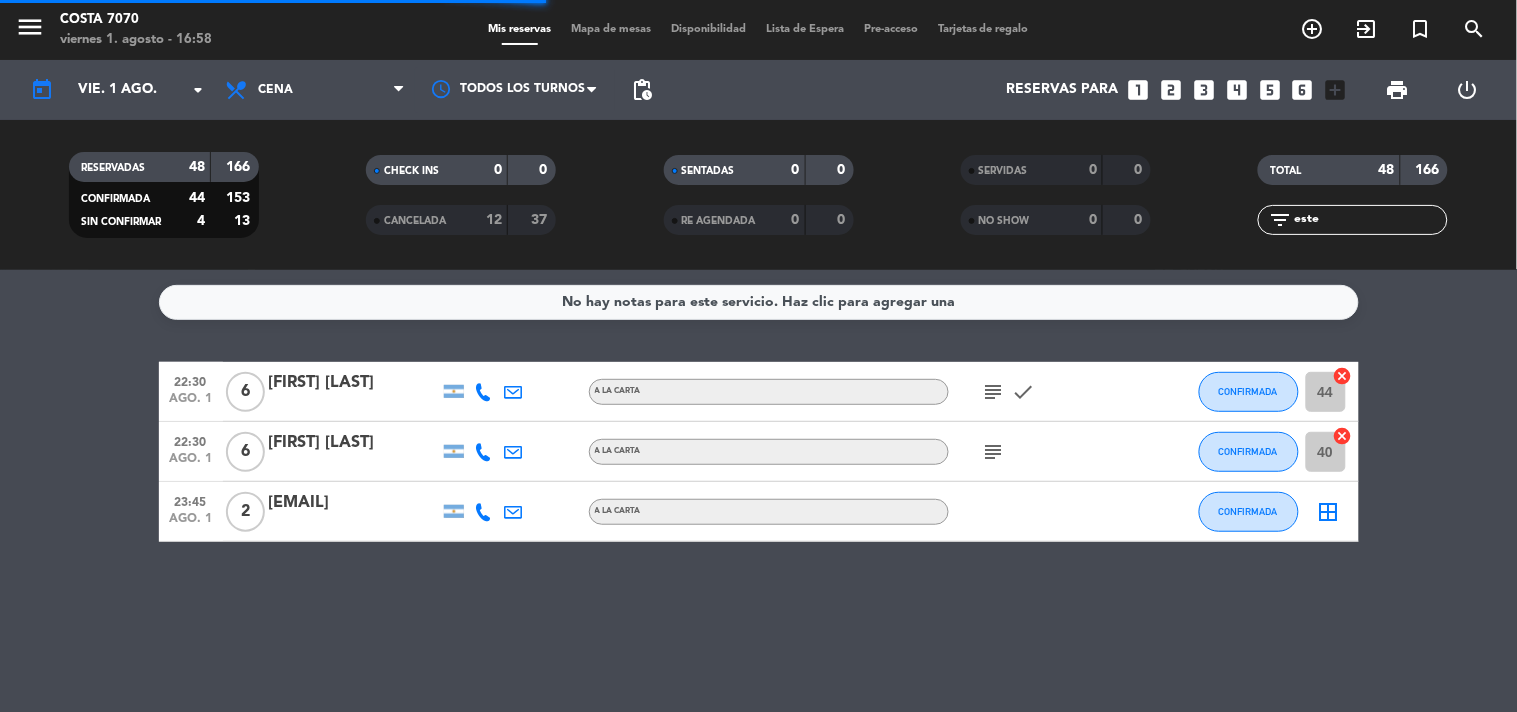 scroll, scrollTop: 0, scrollLeft: 0, axis: both 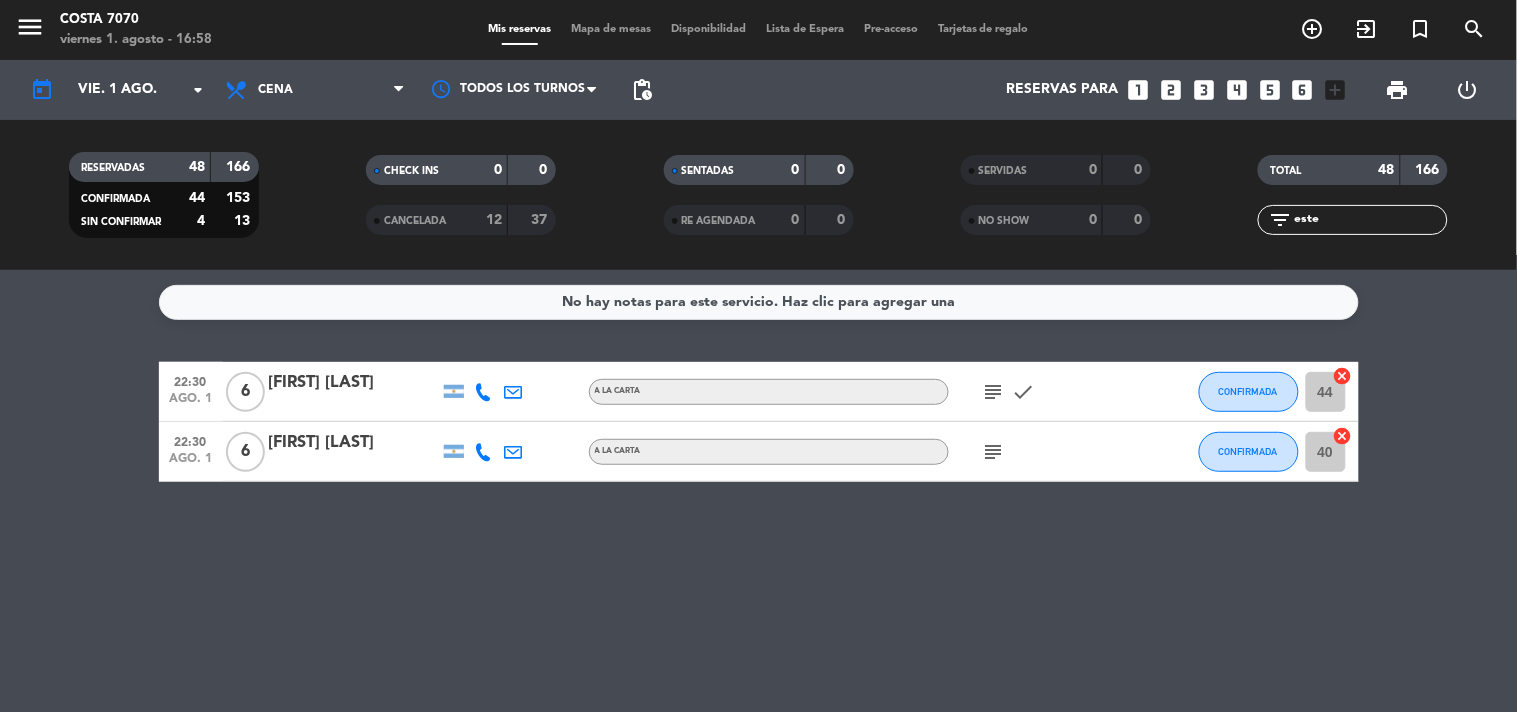 type on "este" 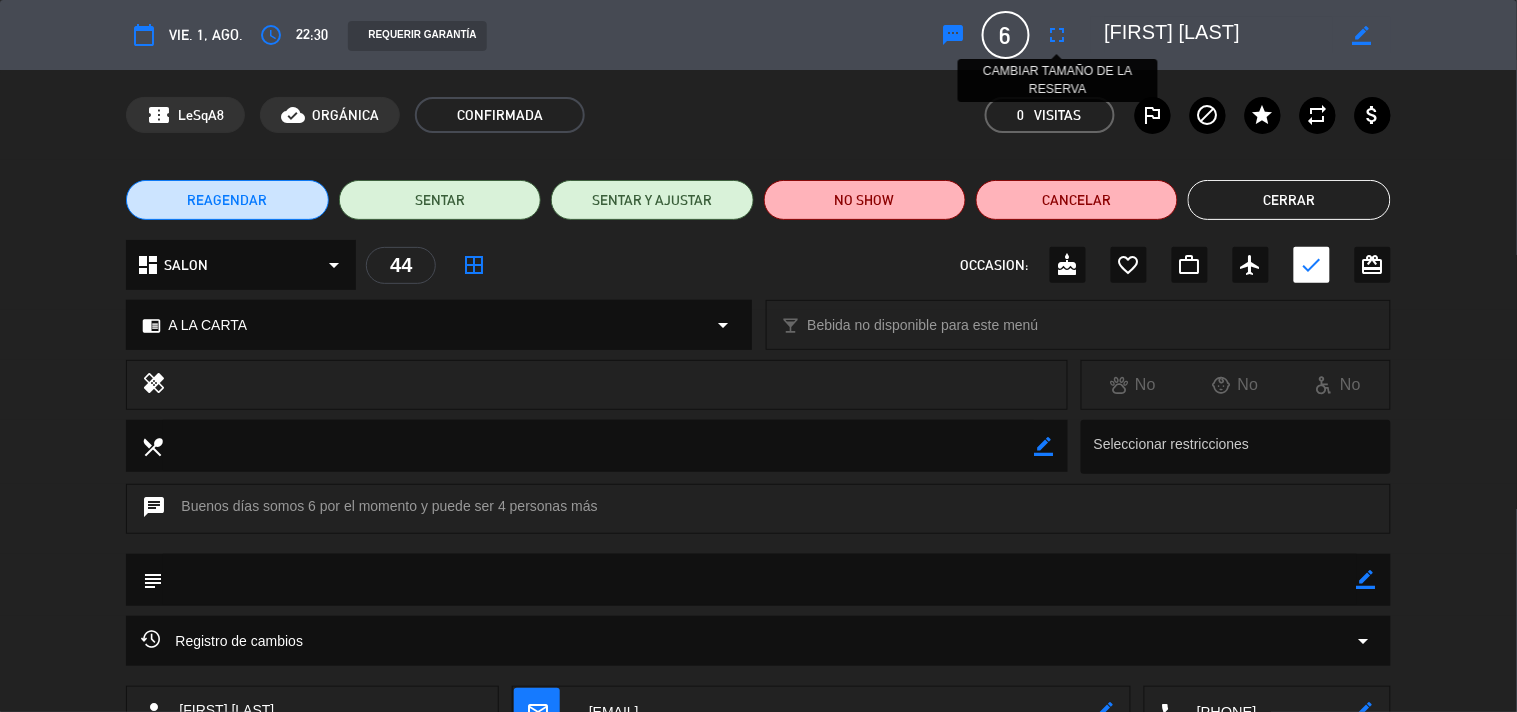 click on "fullscreen" at bounding box center [1058, 35] 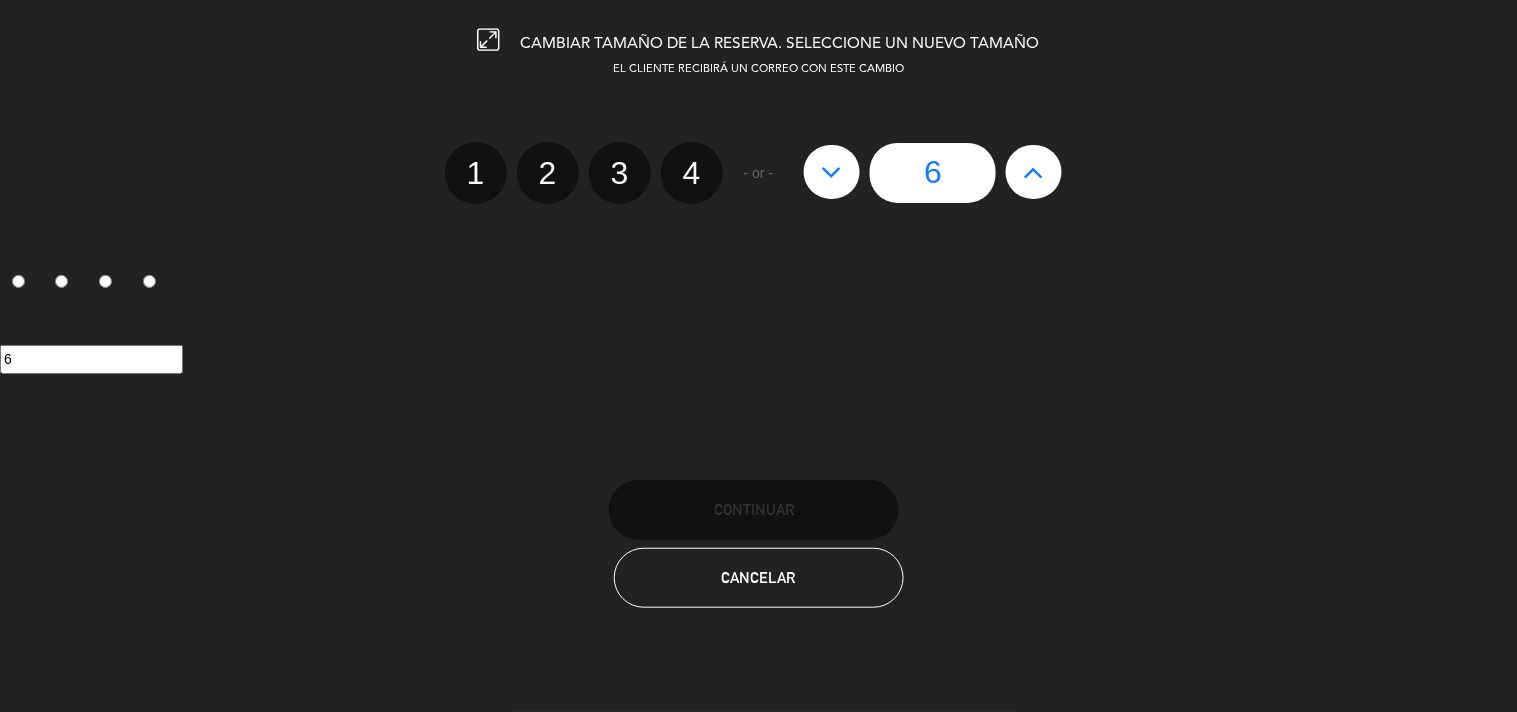 click 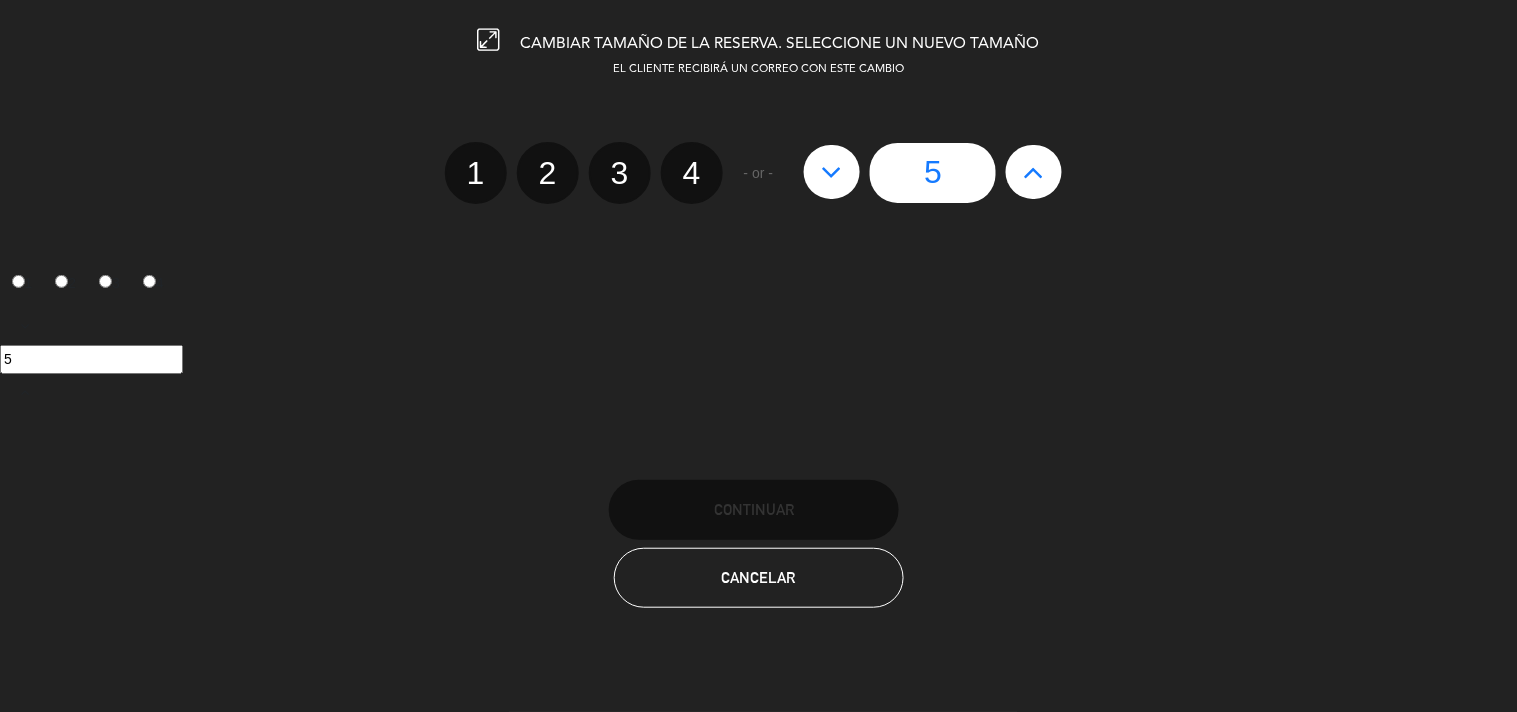 click 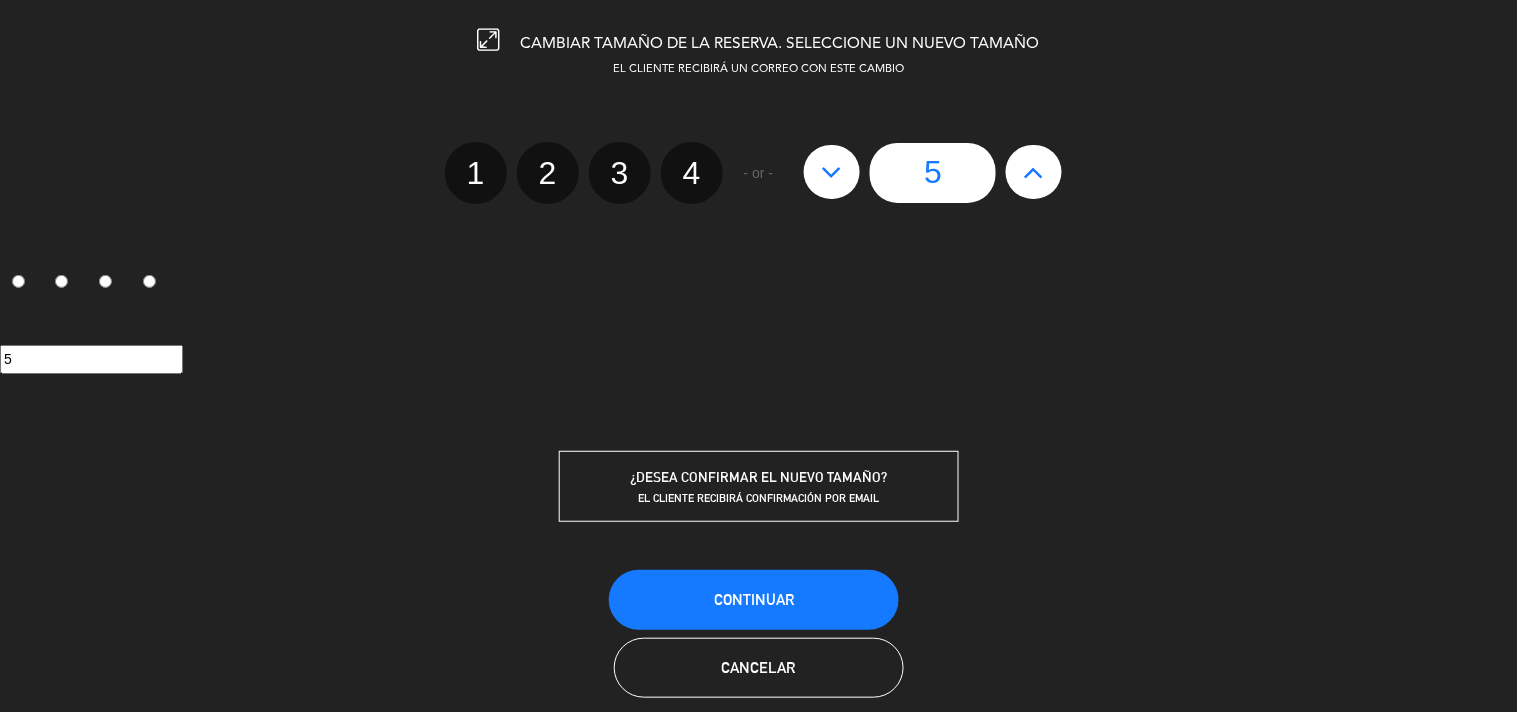 click on "1   2   3   4   - or -  5" 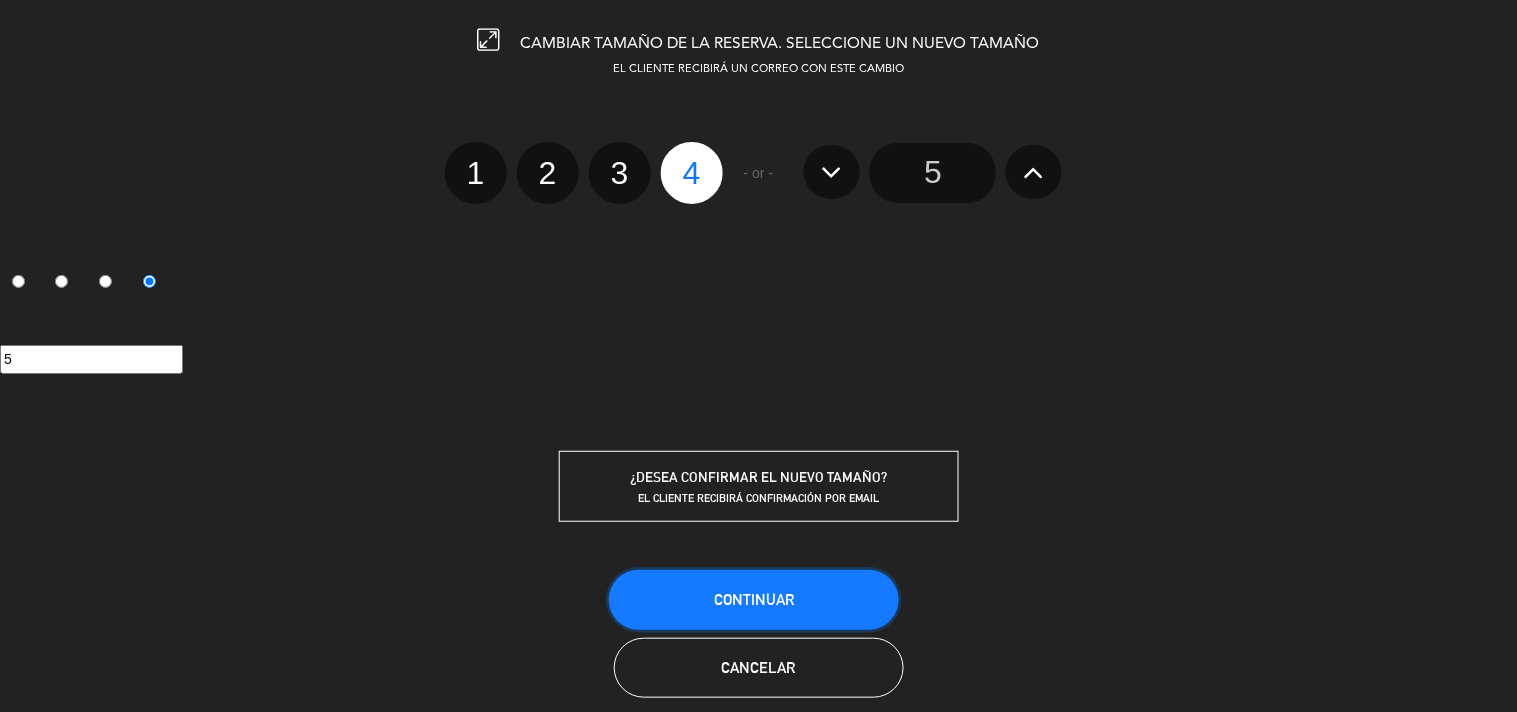 click on "Continuar" at bounding box center [754, 599] 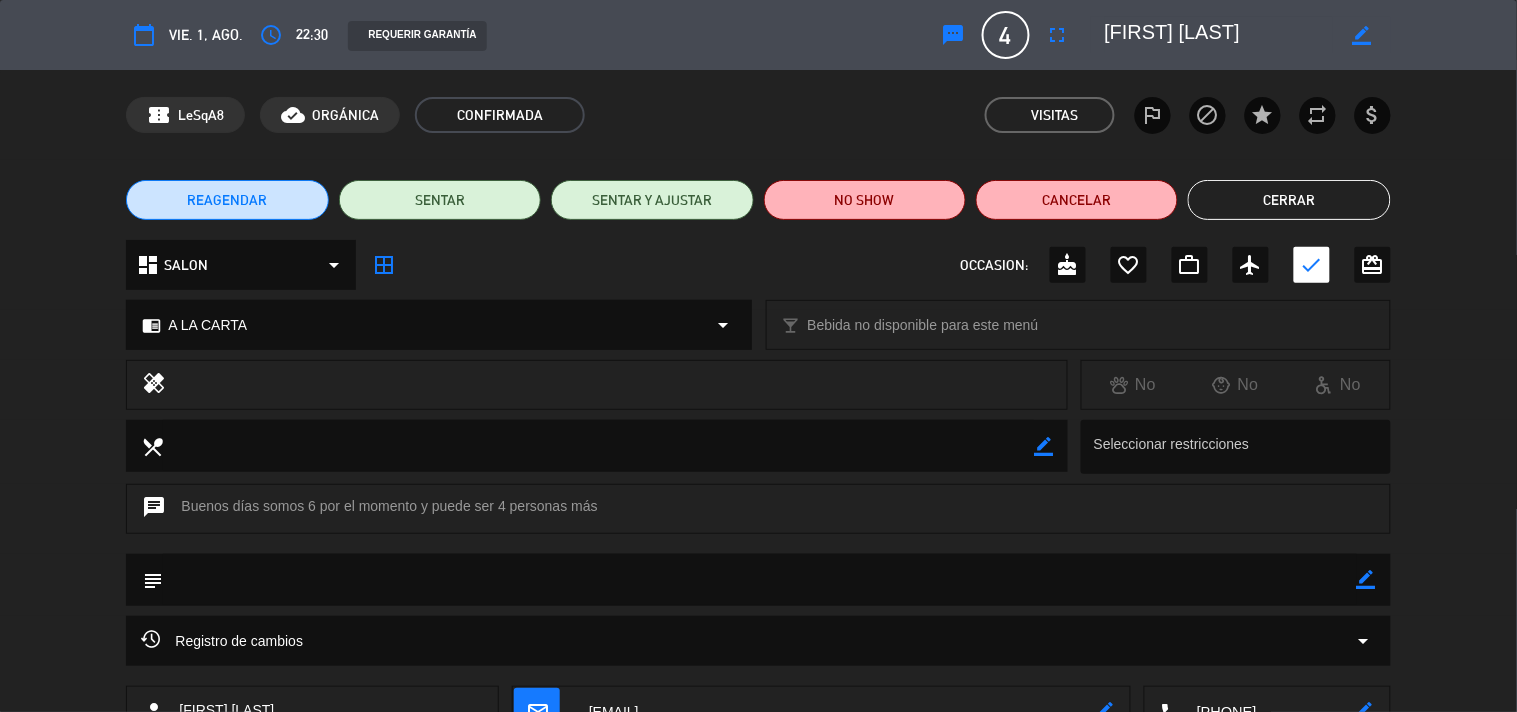 click on "Cerrar" 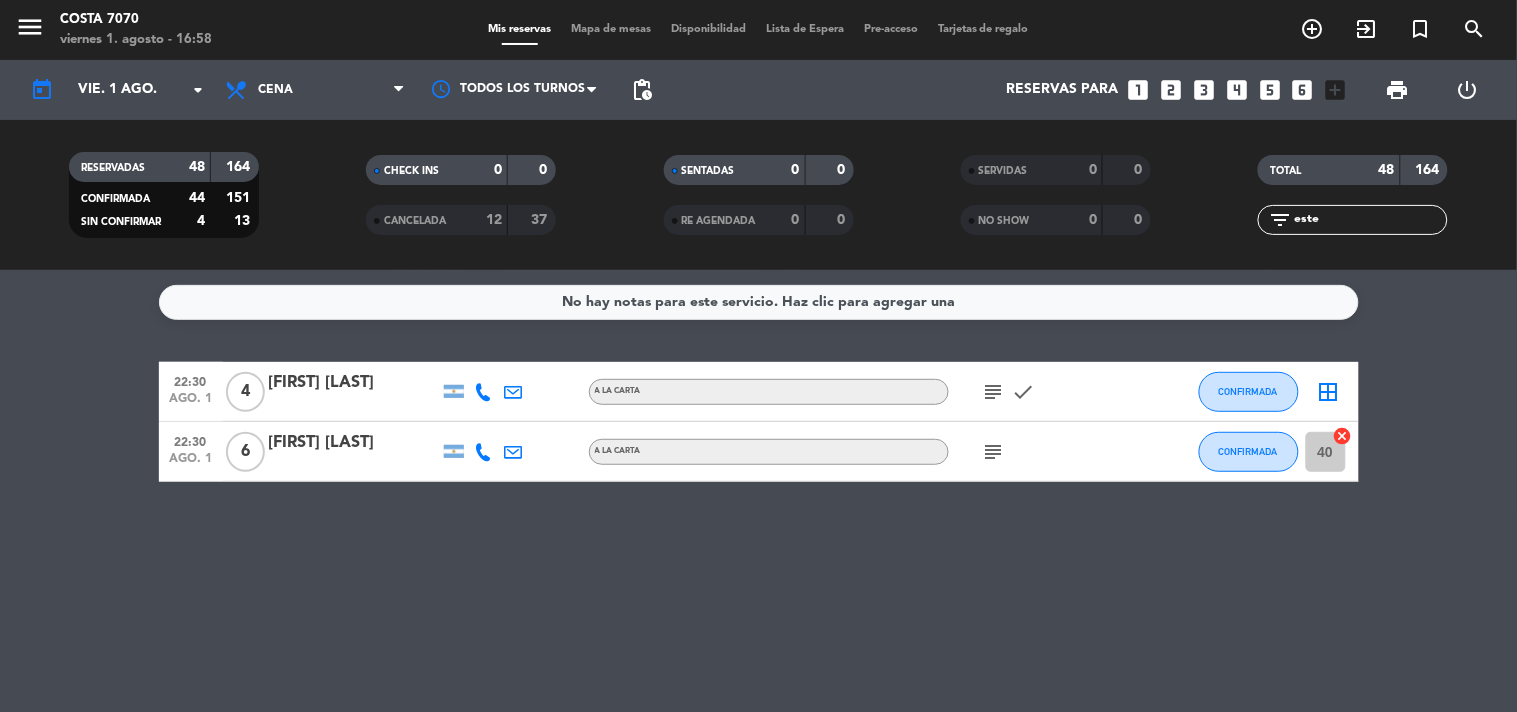 click on "Mapa de mesas" at bounding box center [611, 29] 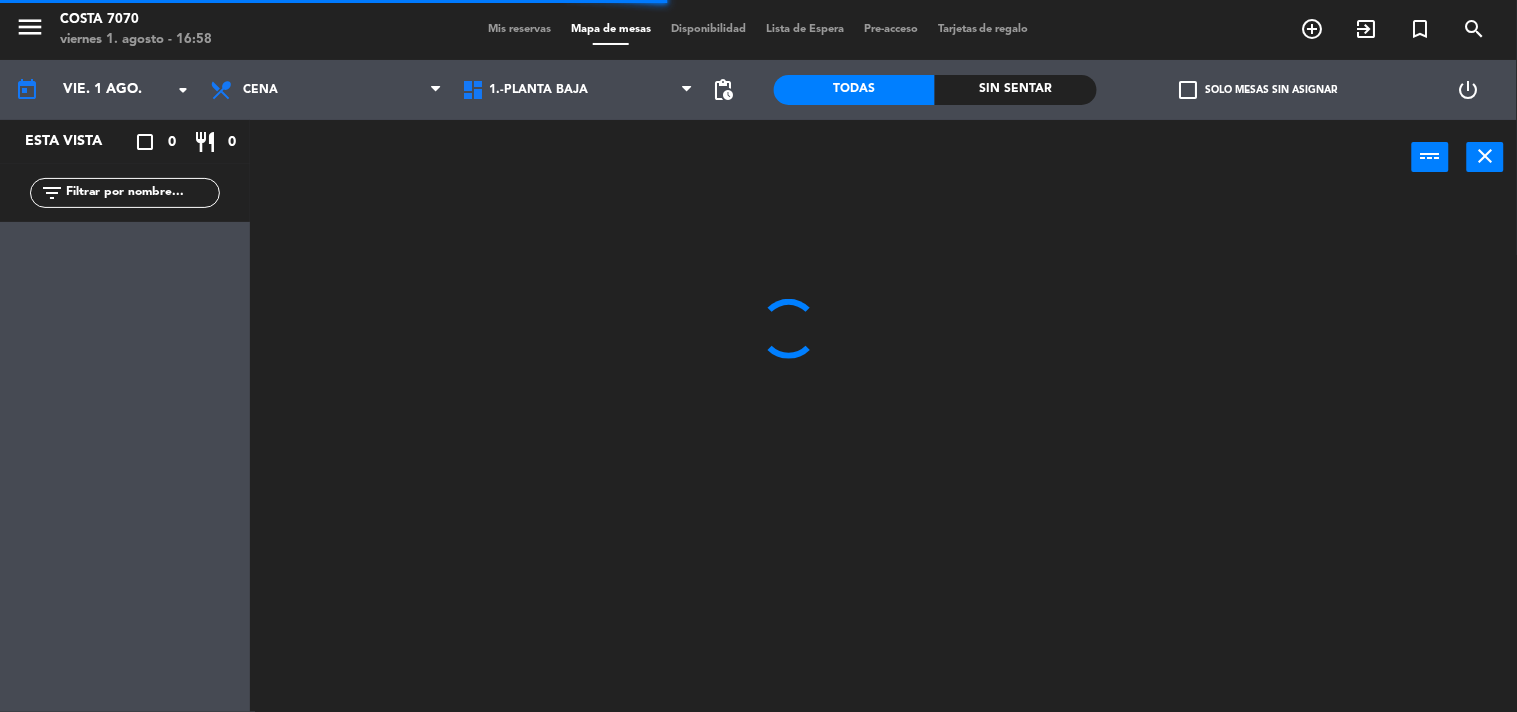 click on "check_box_outline_blank" 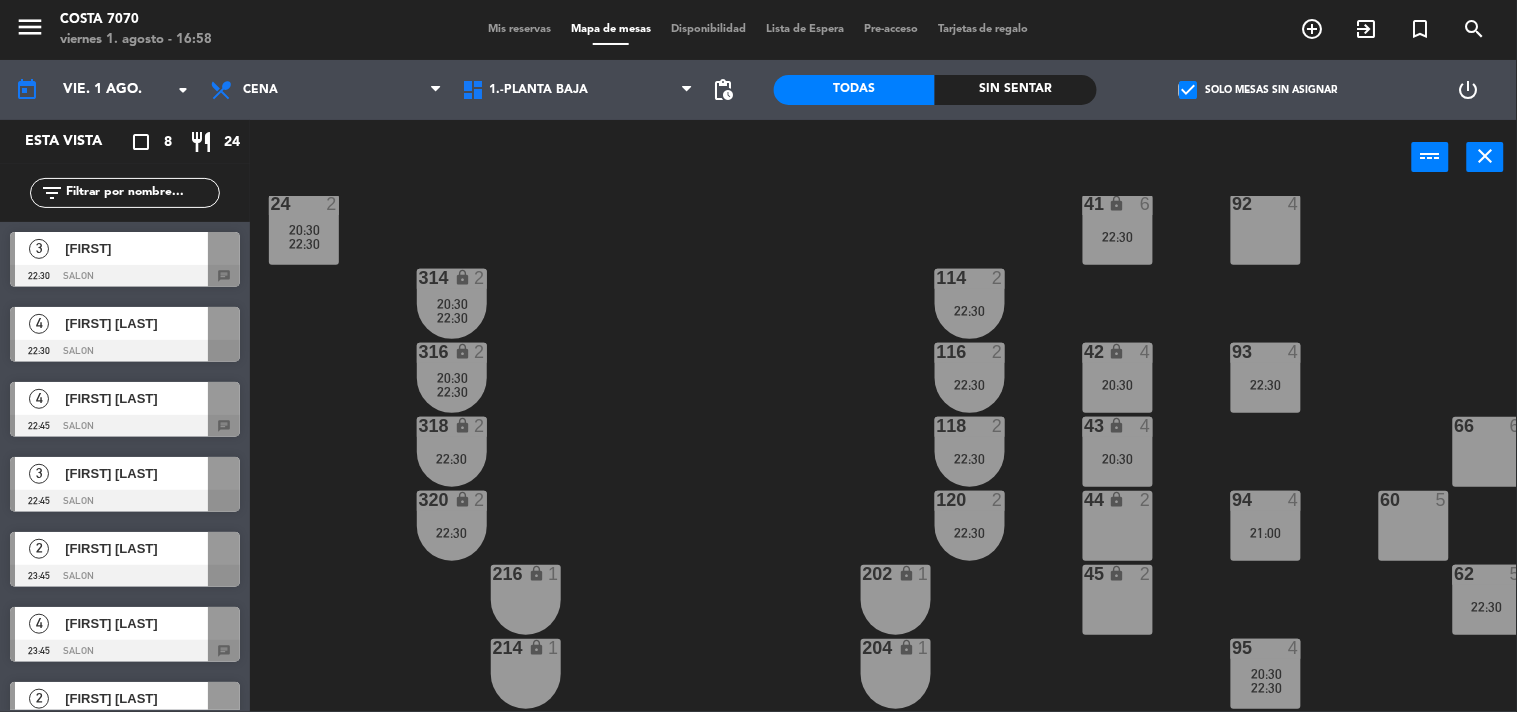 scroll, scrollTop: 666, scrollLeft: 0, axis: vertical 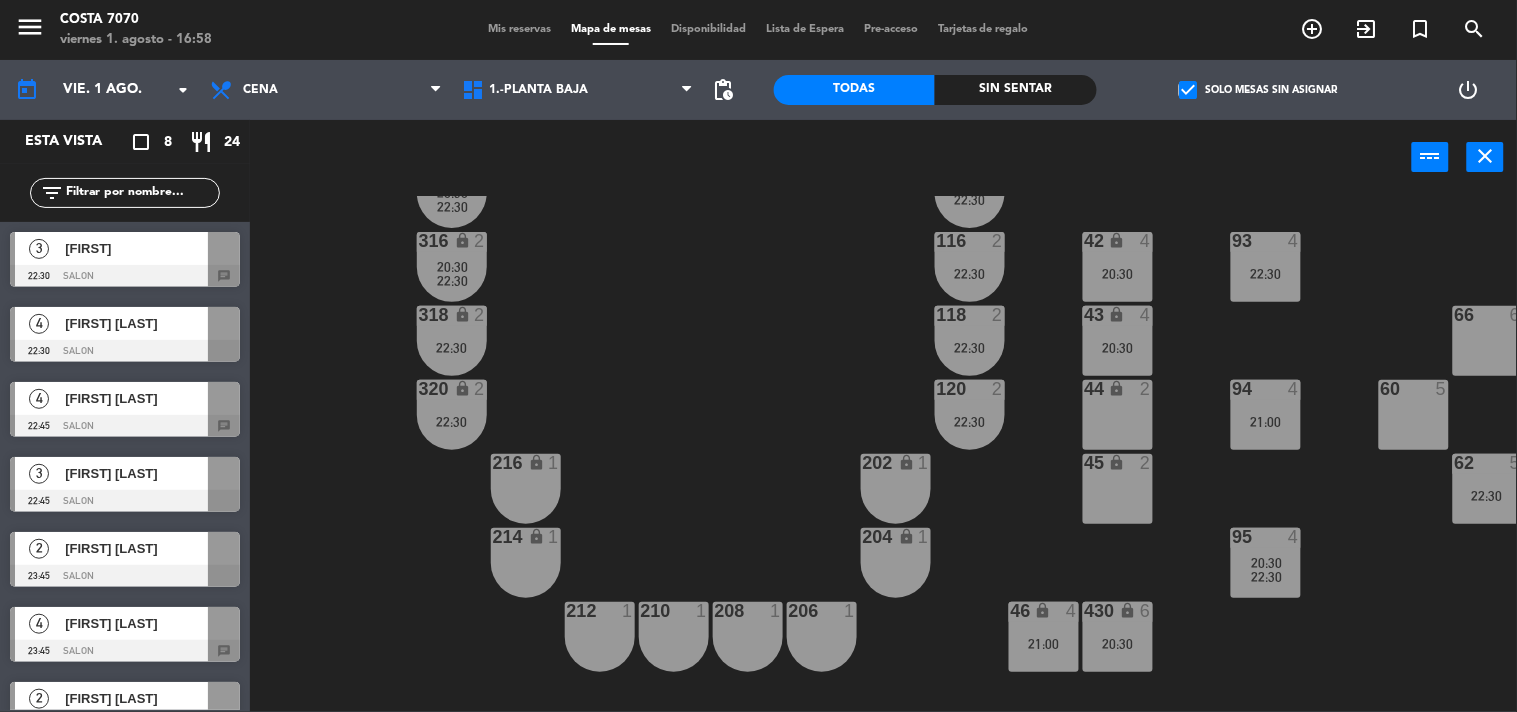 click on "[FIRST]" at bounding box center (136, 248) 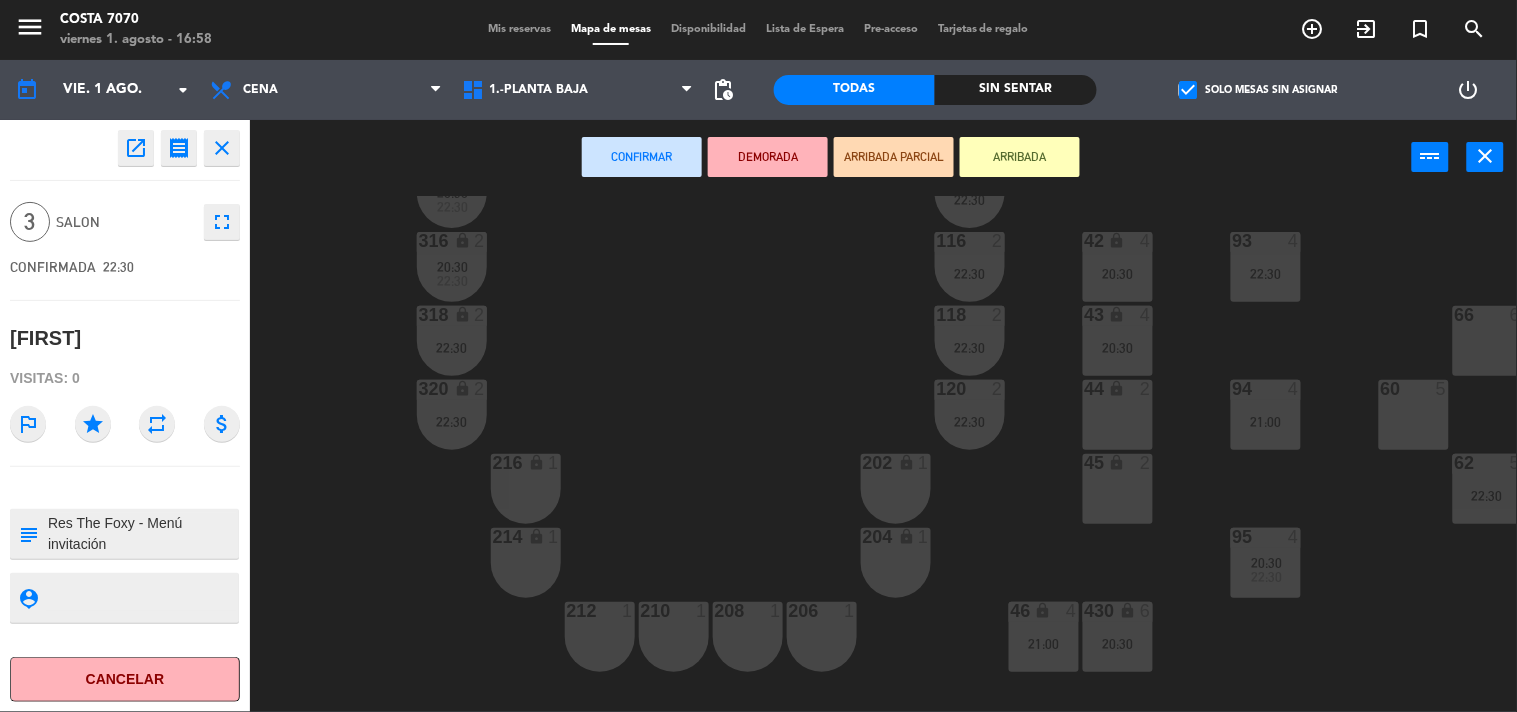 click on "45 lock  2" at bounding box center [1118, 489] 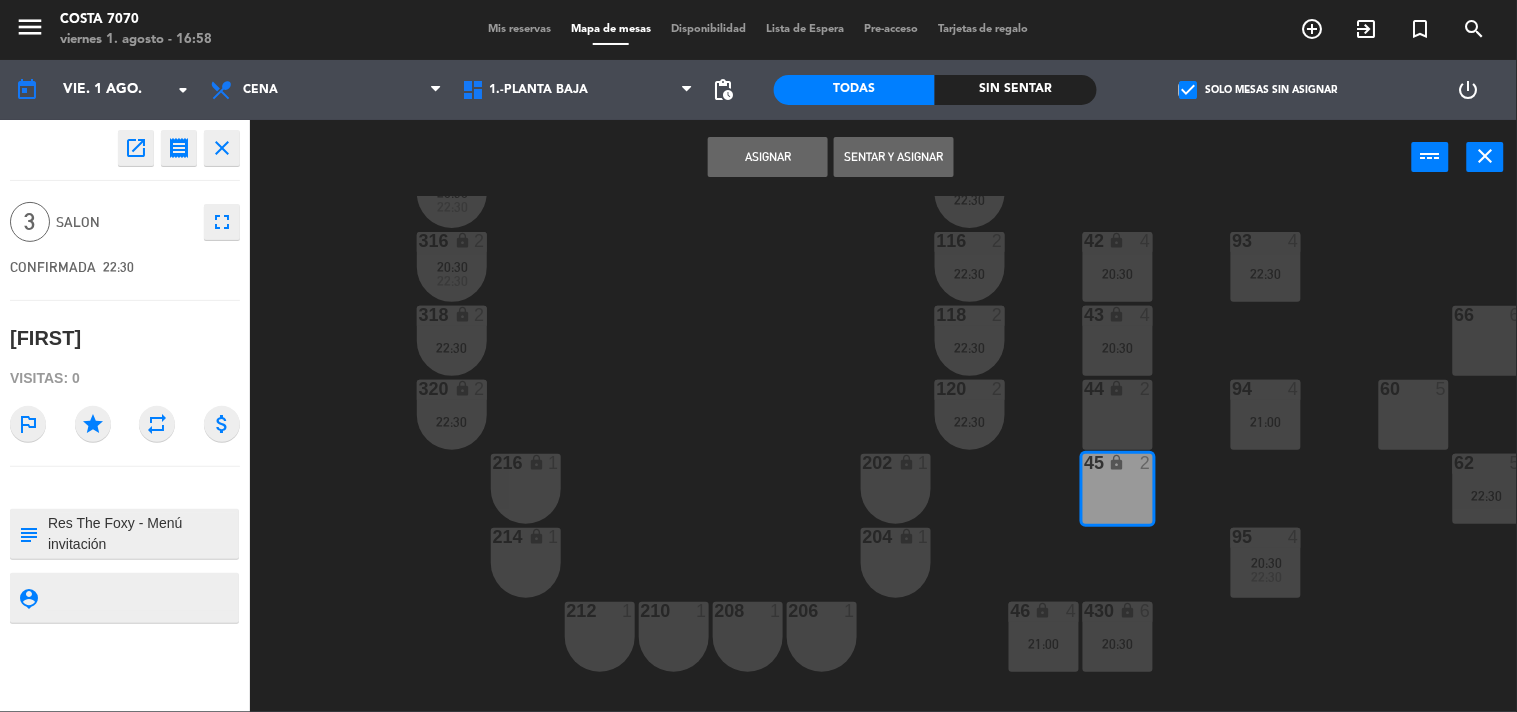 click on "Asignar" at bounding box center [768, 157] 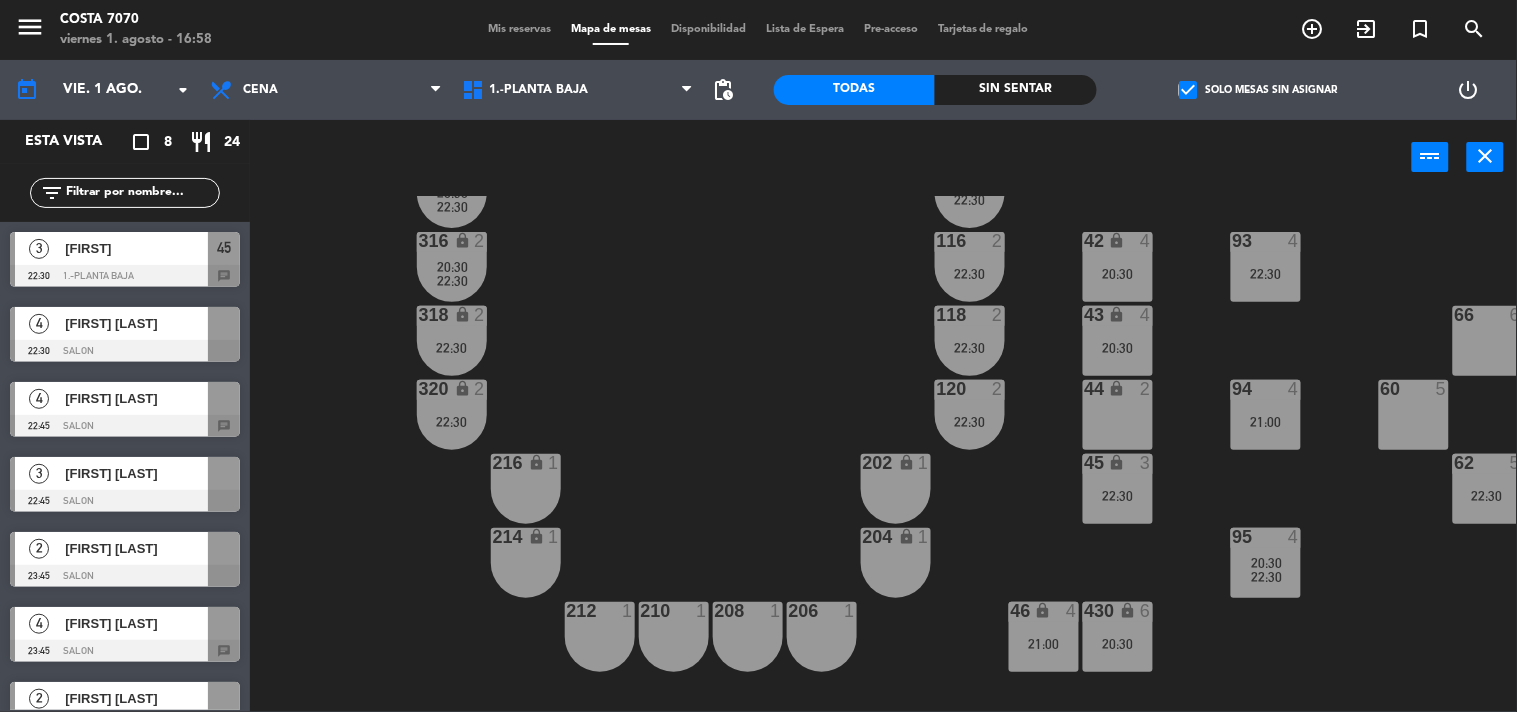click on "50 lock  1  51 lock  1  52 lock  1  53 lock  1  54 lock  1  55 lock  1  56 lock  1  80  2  1 lock  2  81  2  2 lock  2  302 lock  2   22:30  102  3   20:30      22:30     104  3   20:30      22:30     20  15   22:00  82  2  5 lock  6  3 lock  2  106  2   20:30  306 lock  2   20:30      22:30     21  15   22:00  4 lock  2  6  2  108  2   20:30  308 lock  2   20:30      22:30     22  15   22:00  83  4   22:30  110  2   20:30      22:30     310  2   20:30      22:30     23  2   20:00      22:00     40 lock  6   22:30  112  2   20:30      22:30     312  2   20:30      22:30     24  2   20:30      22:30     41 lock  6   22:30  84  4   22:30  92  4  85  2   22:30  114  2   22:30  314 lock  2   20:30      22:30     42 lock  4   20:30  93  4   22:30  116  2   22:30  316 lock  2   20:30      22:30     43 lock  4   20:30  86  4   22:30  66  6  118  2   22:30  318 lock  2   22:30  44 lock  2  87  4   22:30  60  5  64  5  94  4   21:00  120  2   22:30  320 lock  2   22:30  45 lock  3   22:30  88  2   22:30  62  5  202 95" 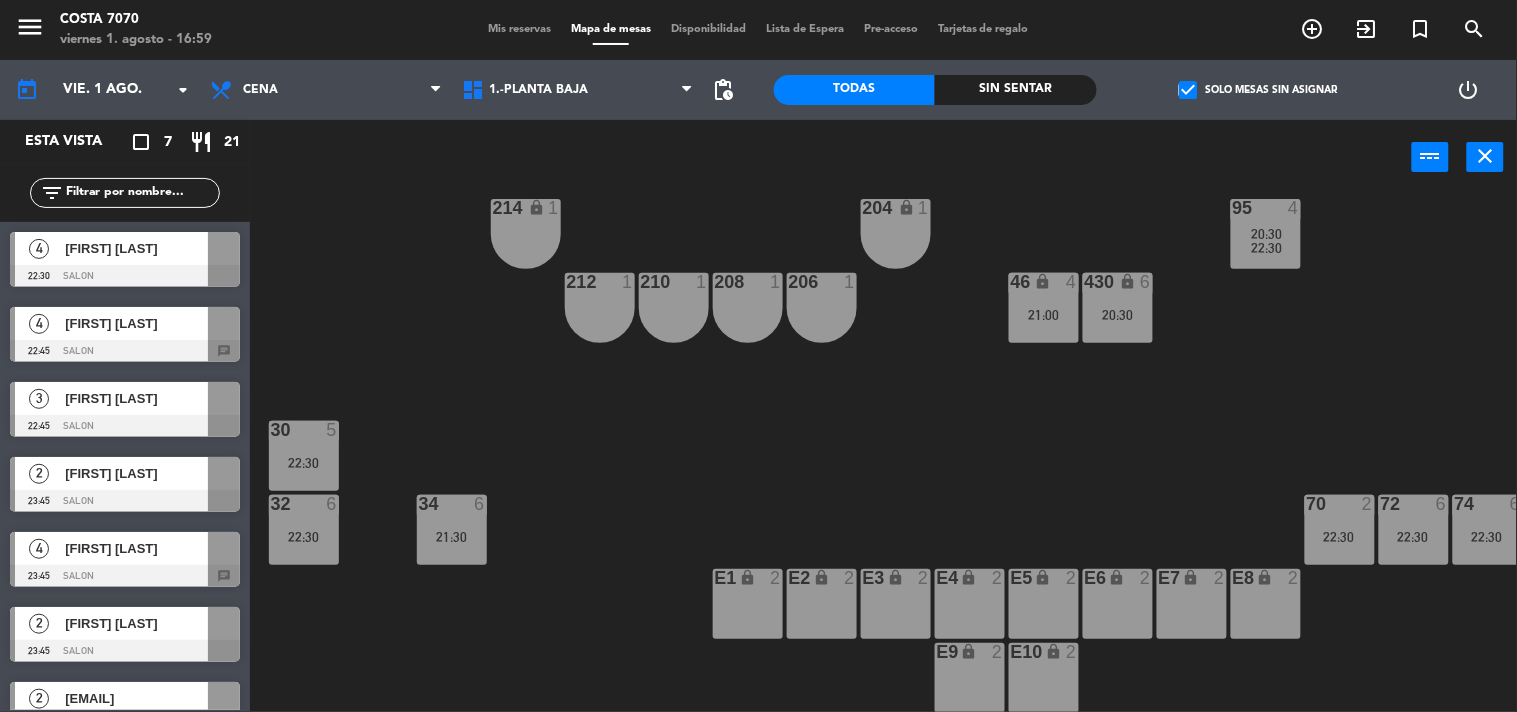 scroll, scrollTop: 1005, scrollLeft: 0, axis: vertical 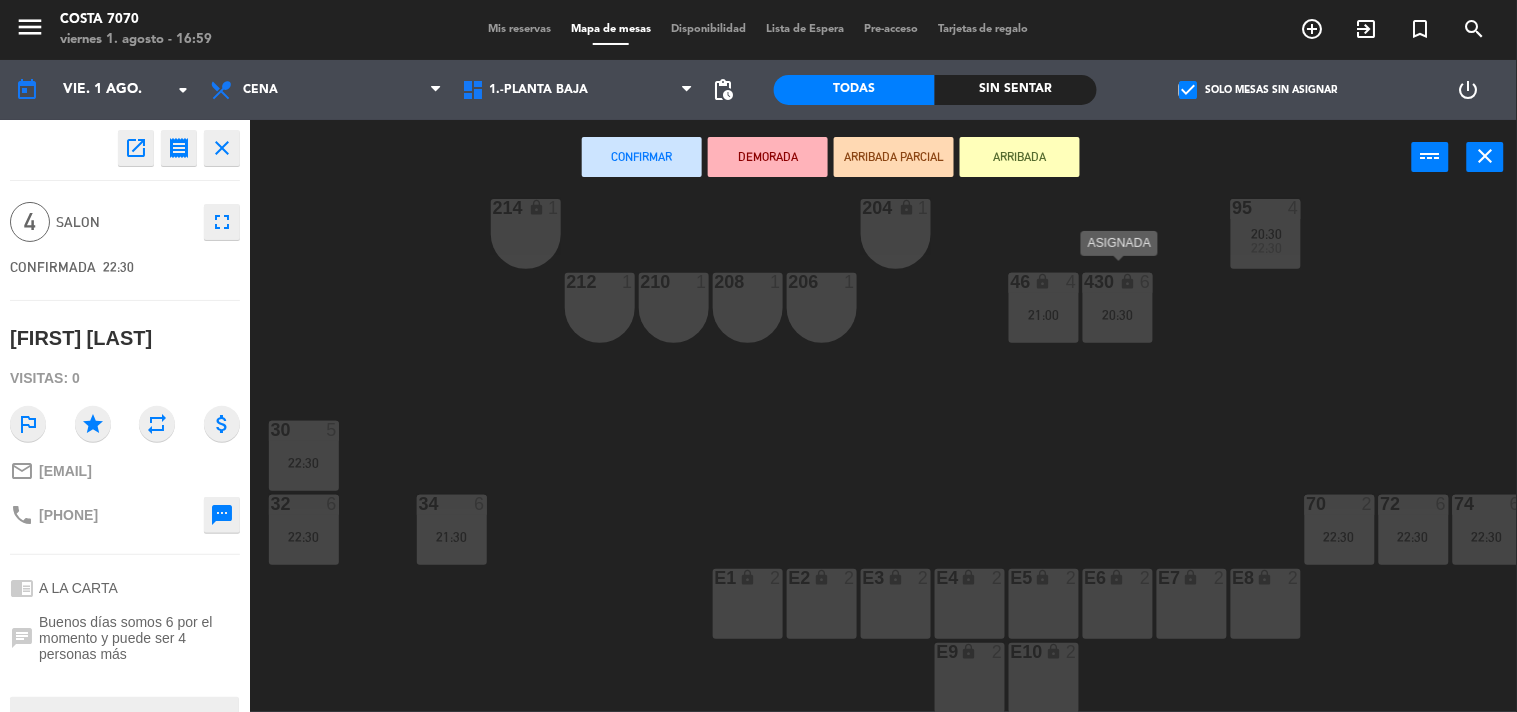 click on "430 lock  6   20:30" at bounding box center [1118, 308] 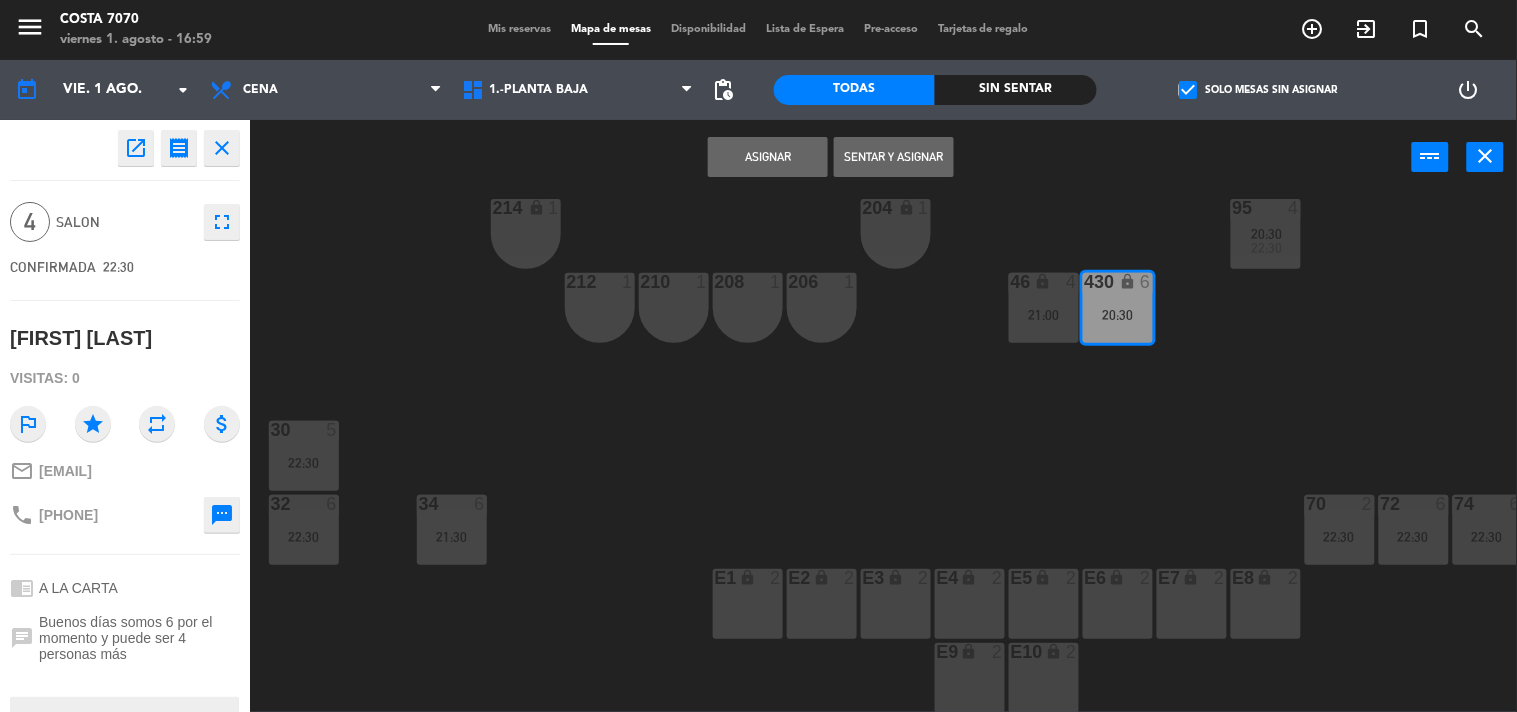 click on "Asignar" at bounding box center (768, 157) 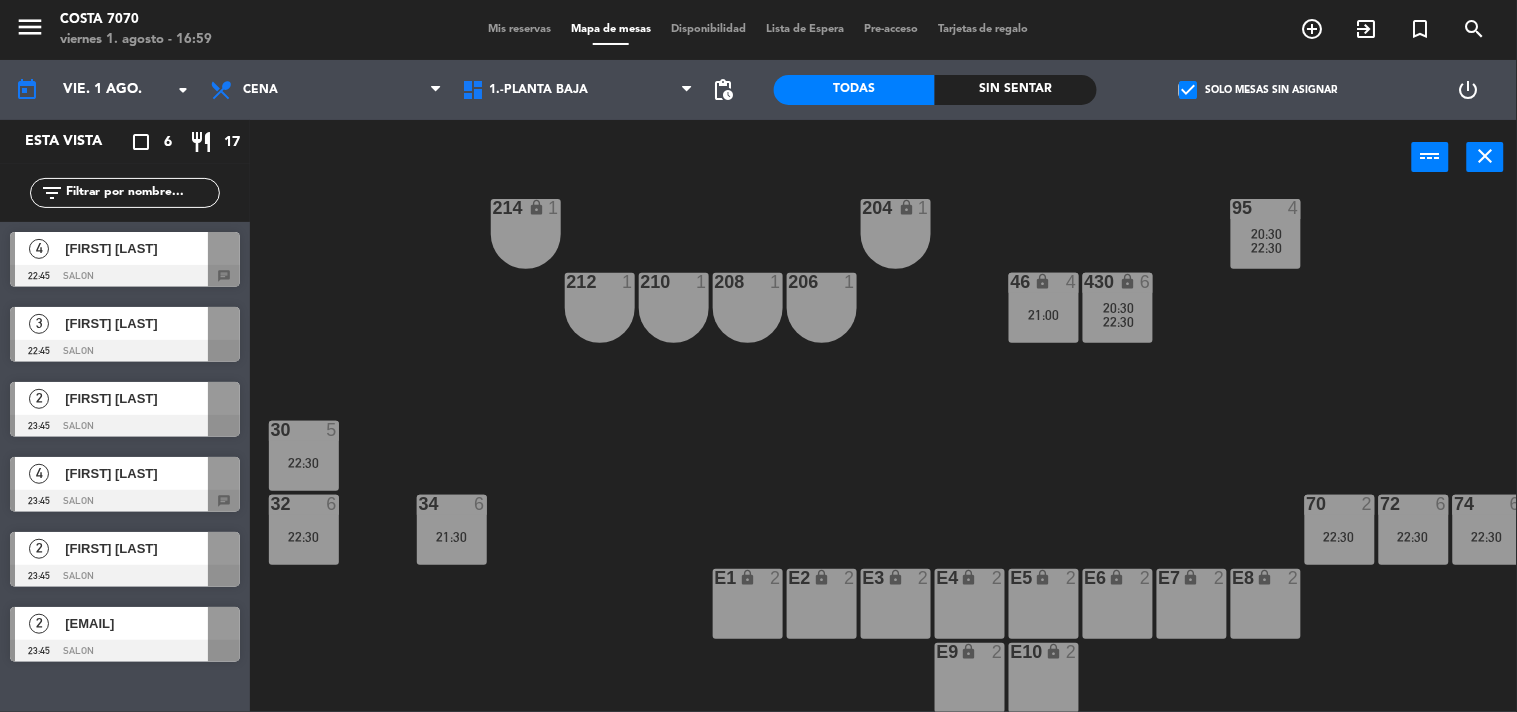 scroll, scrollTop: 1005, scrollLeft: 242, axis: both 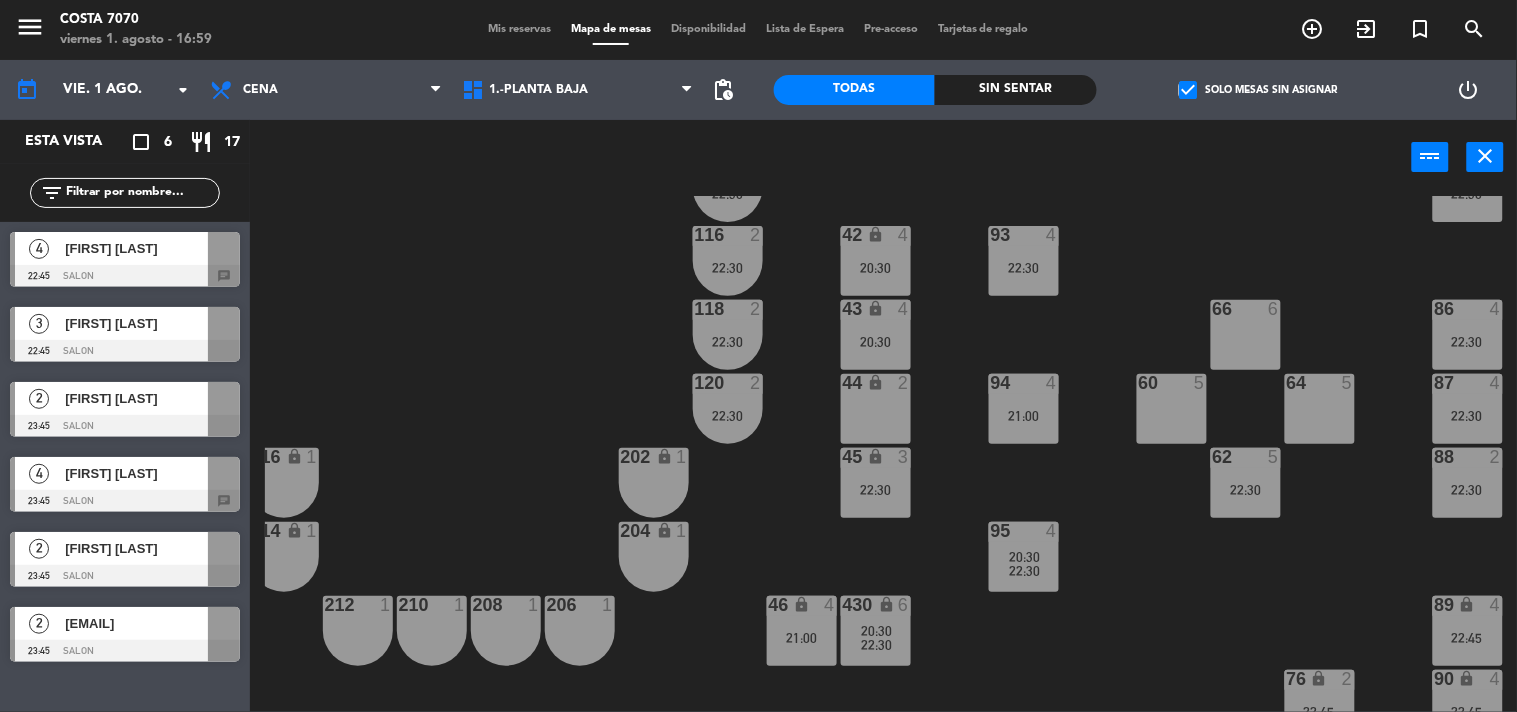 click on "[FIRST] [LAST]" at bounding box center [135, 248] 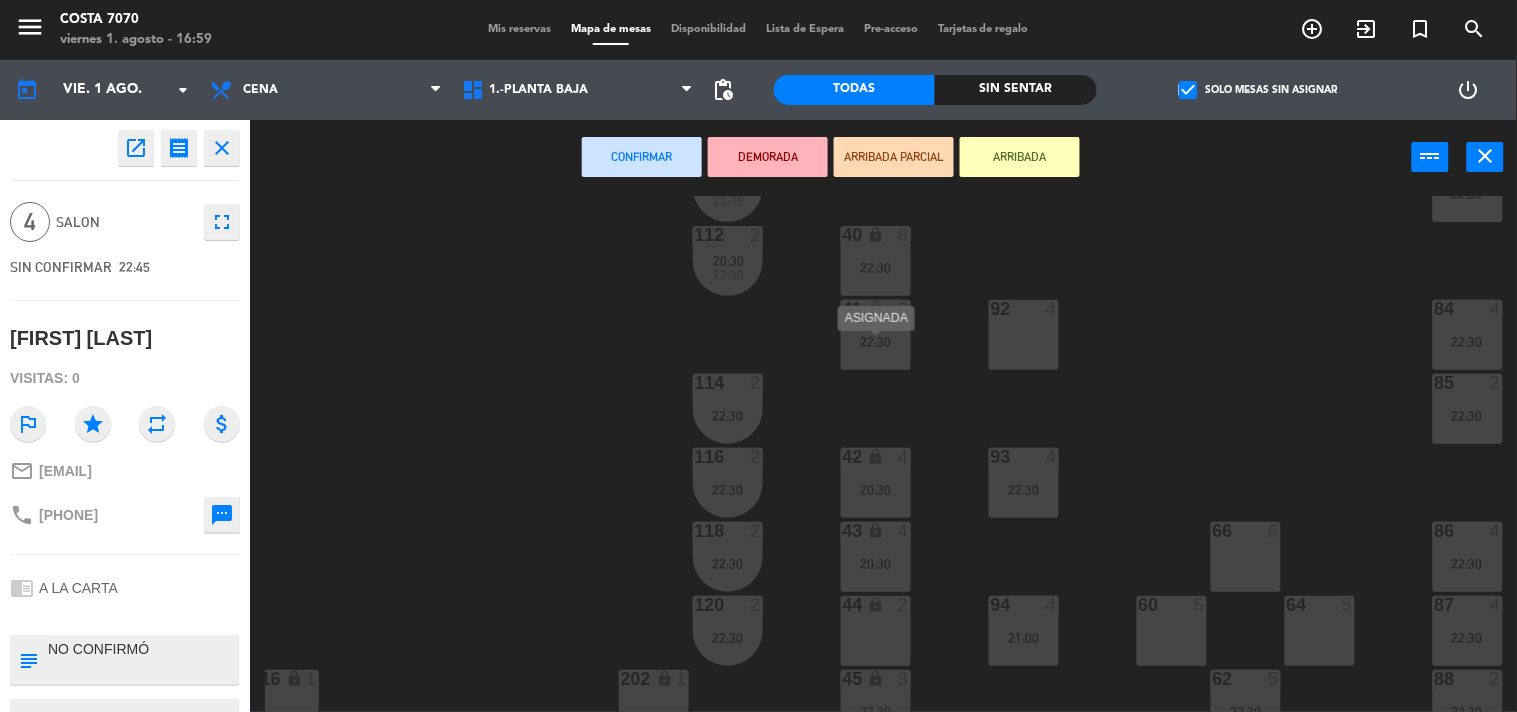 scroll, scrollTop: 338, scrollLeft: 242, axis: both 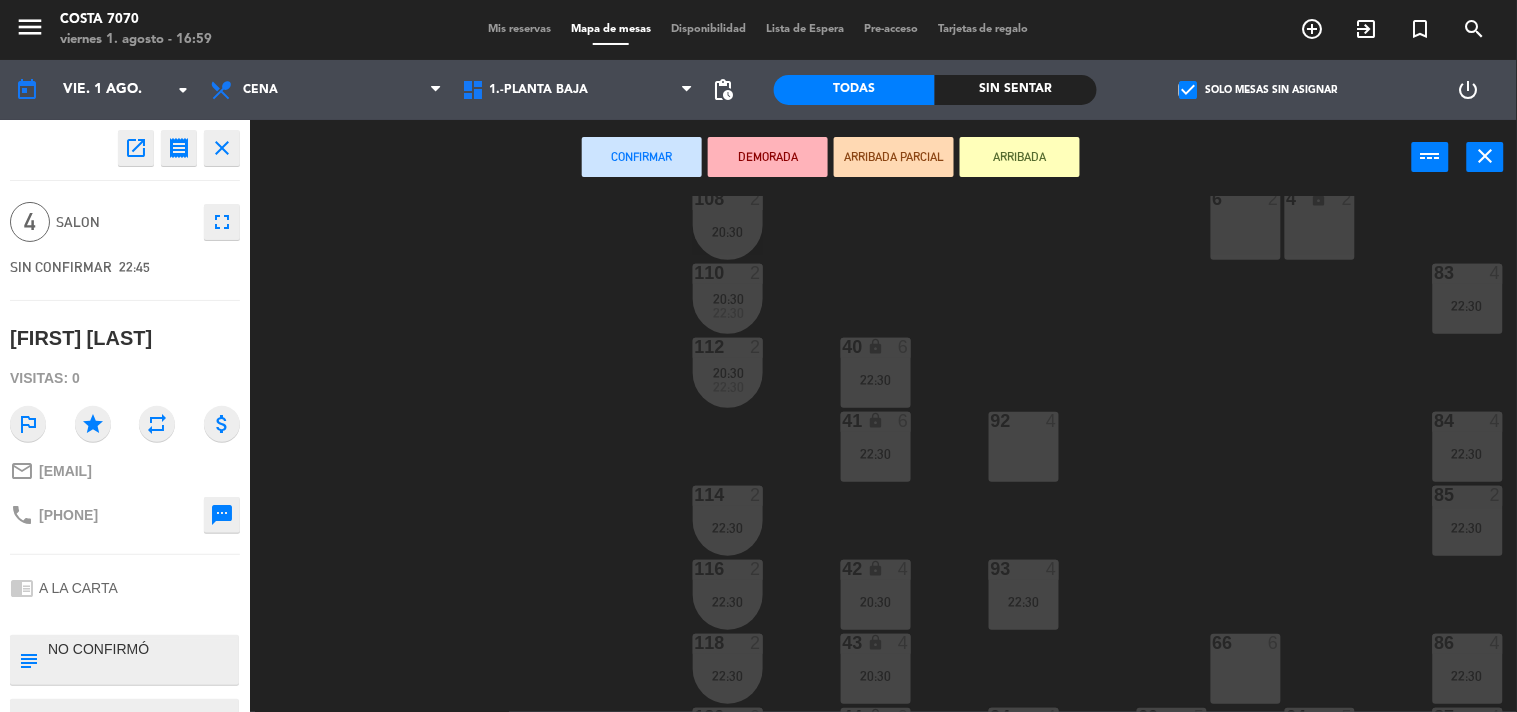 click on "92  4" at bounding box center [1024, 447] 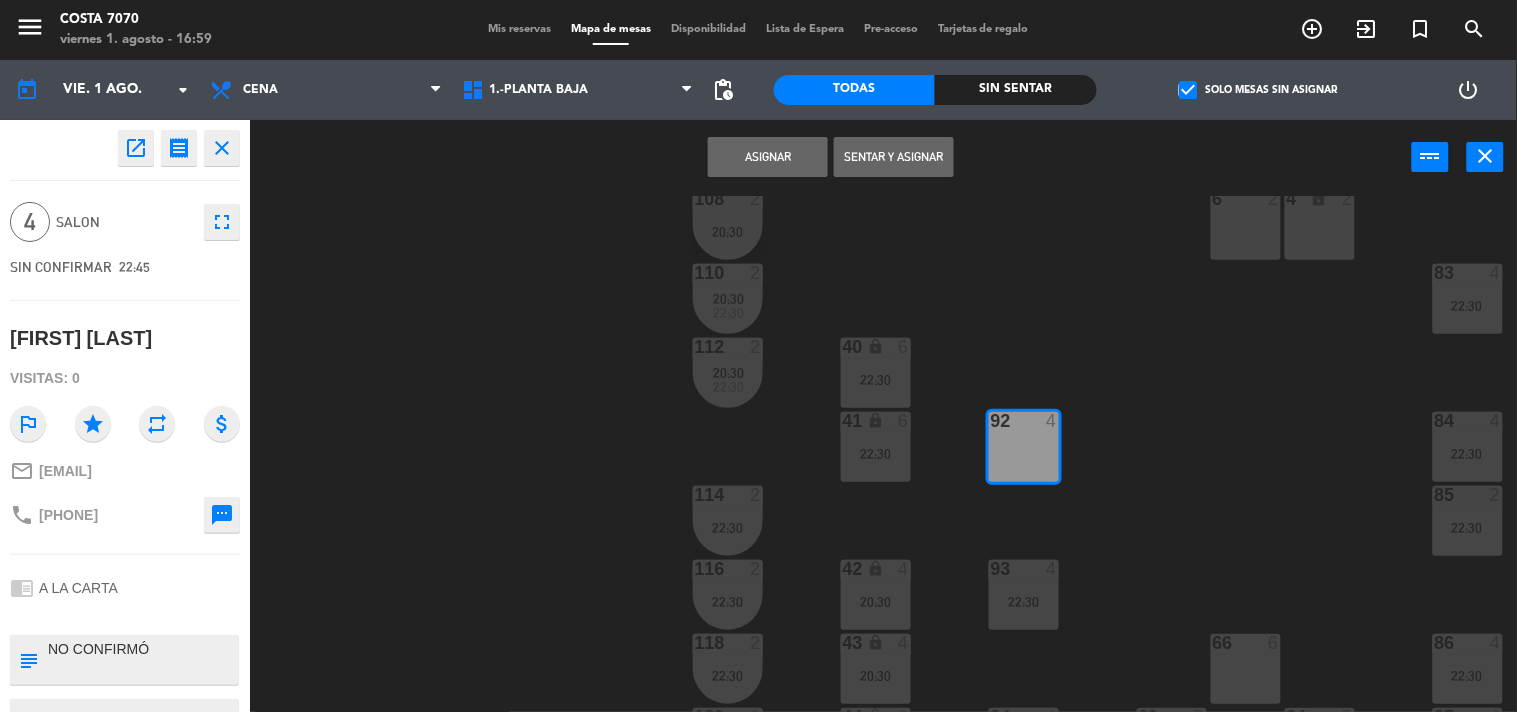 click on "Asignar" at bounding box center (768, 157) 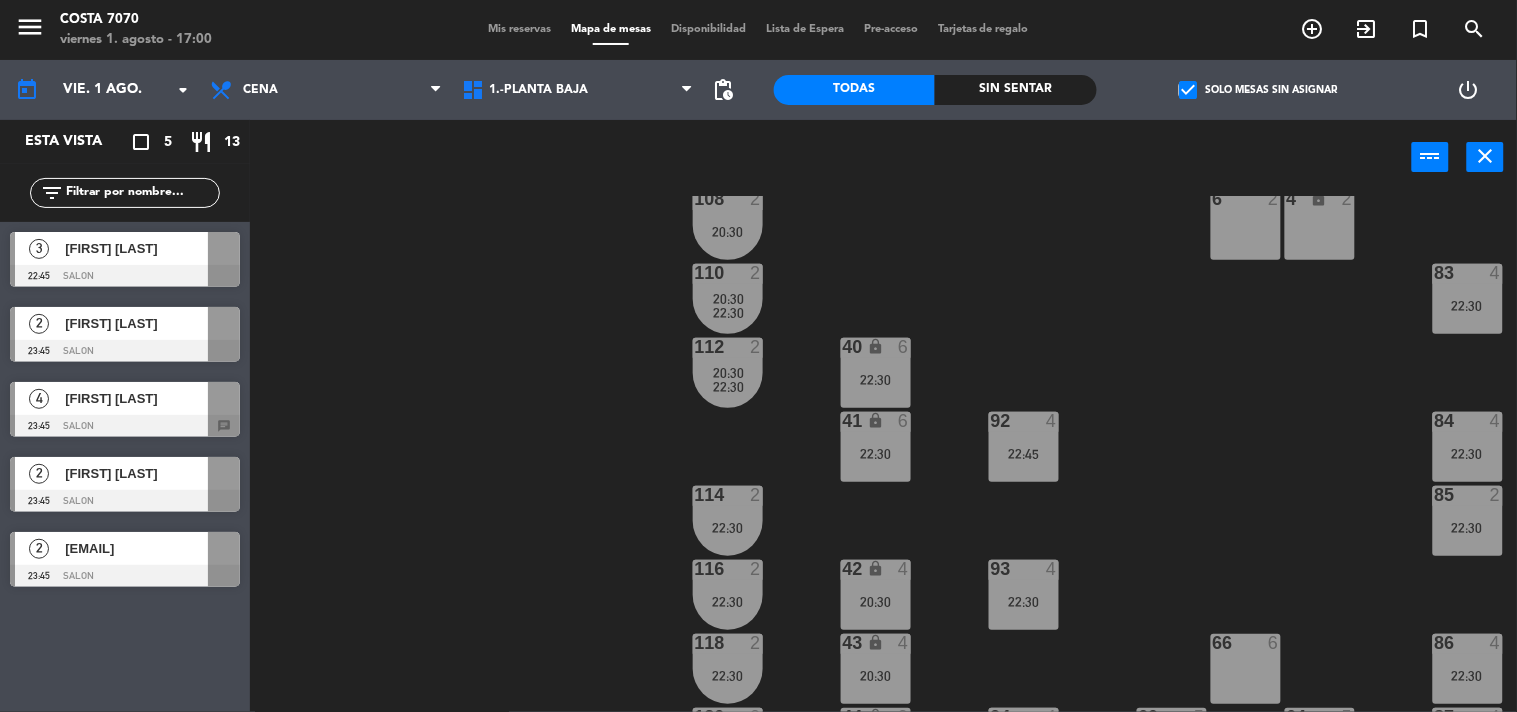 click on "[FIRST] [LAST]" 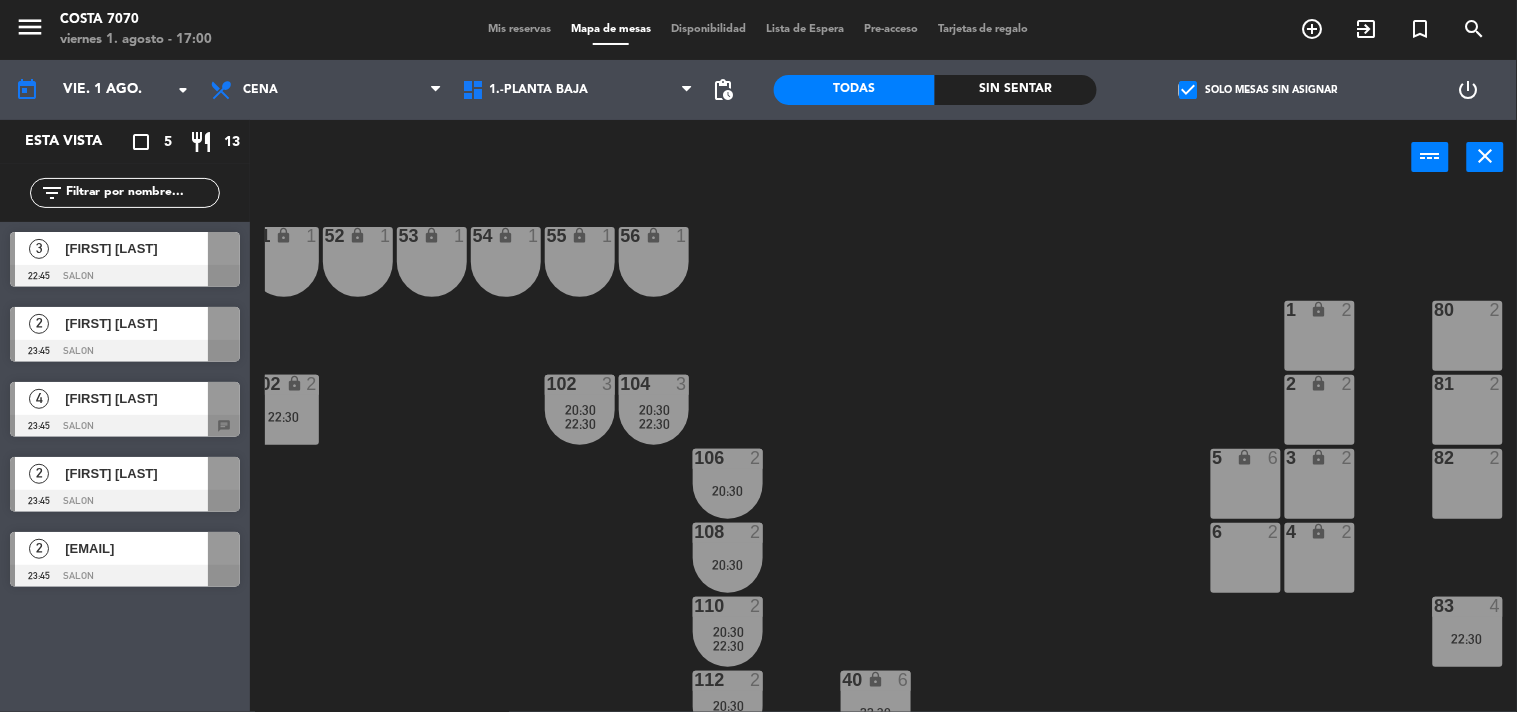 scroll, scrollTop: 672, scrollLeft: 242, axis: both 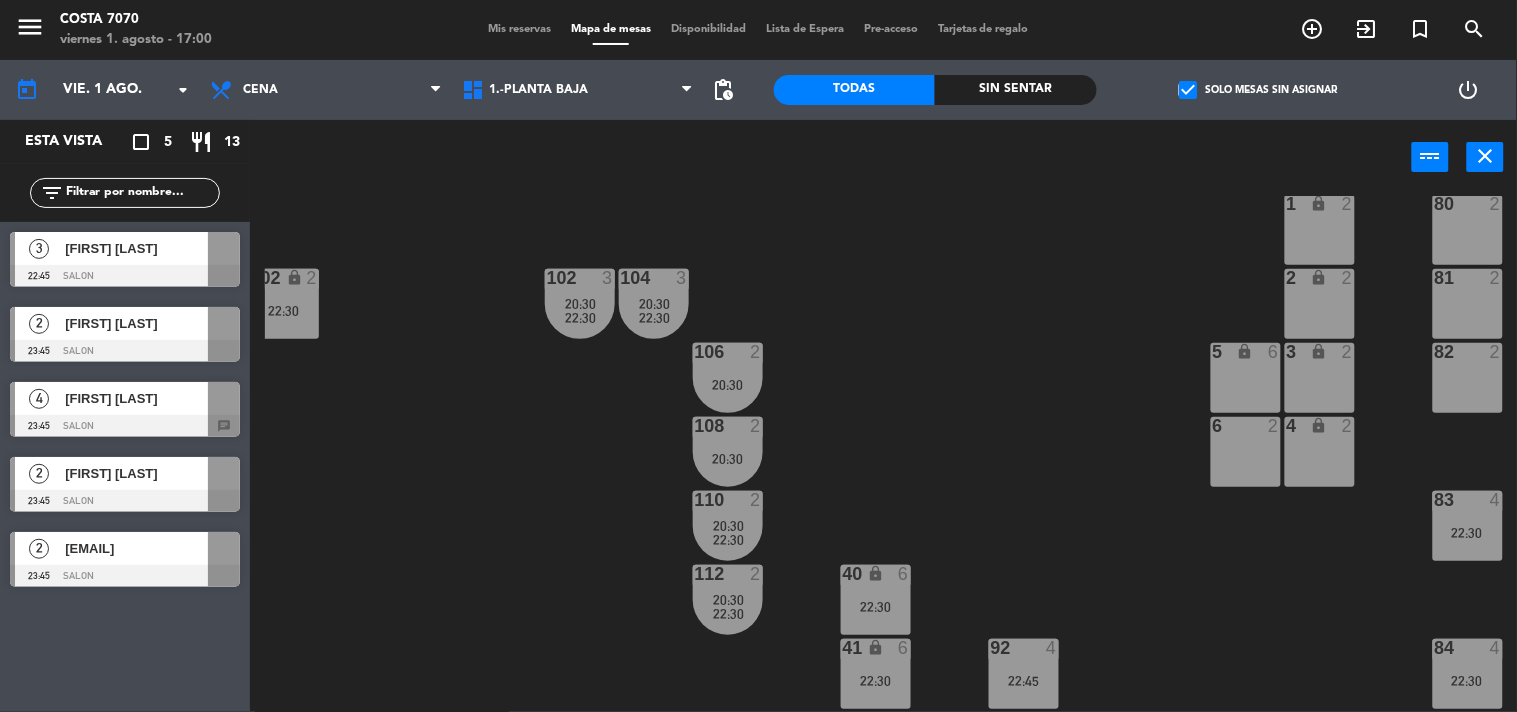 click on "[FIRST] [LAST]" at bounding box center (136, 248) 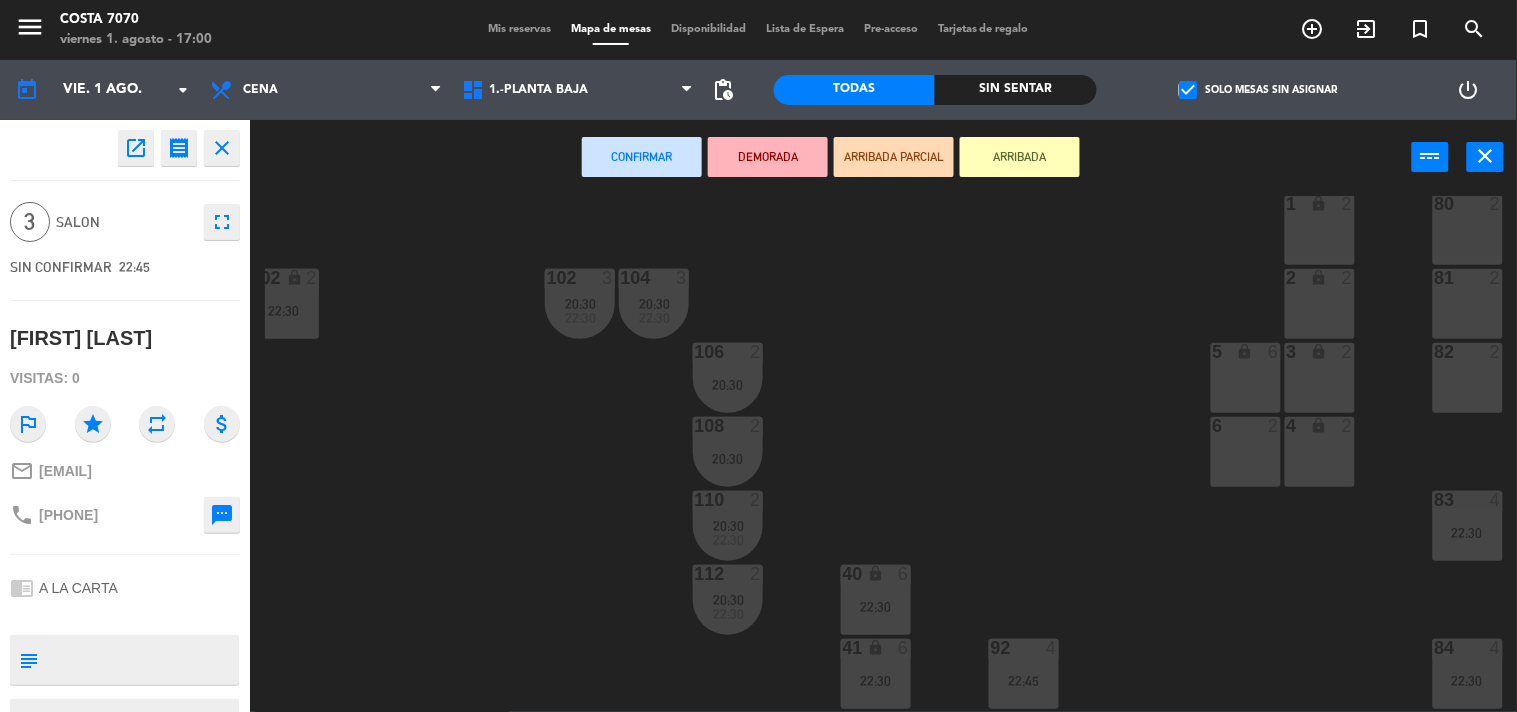 click on "81  2" at bounding box center [1468, 304] 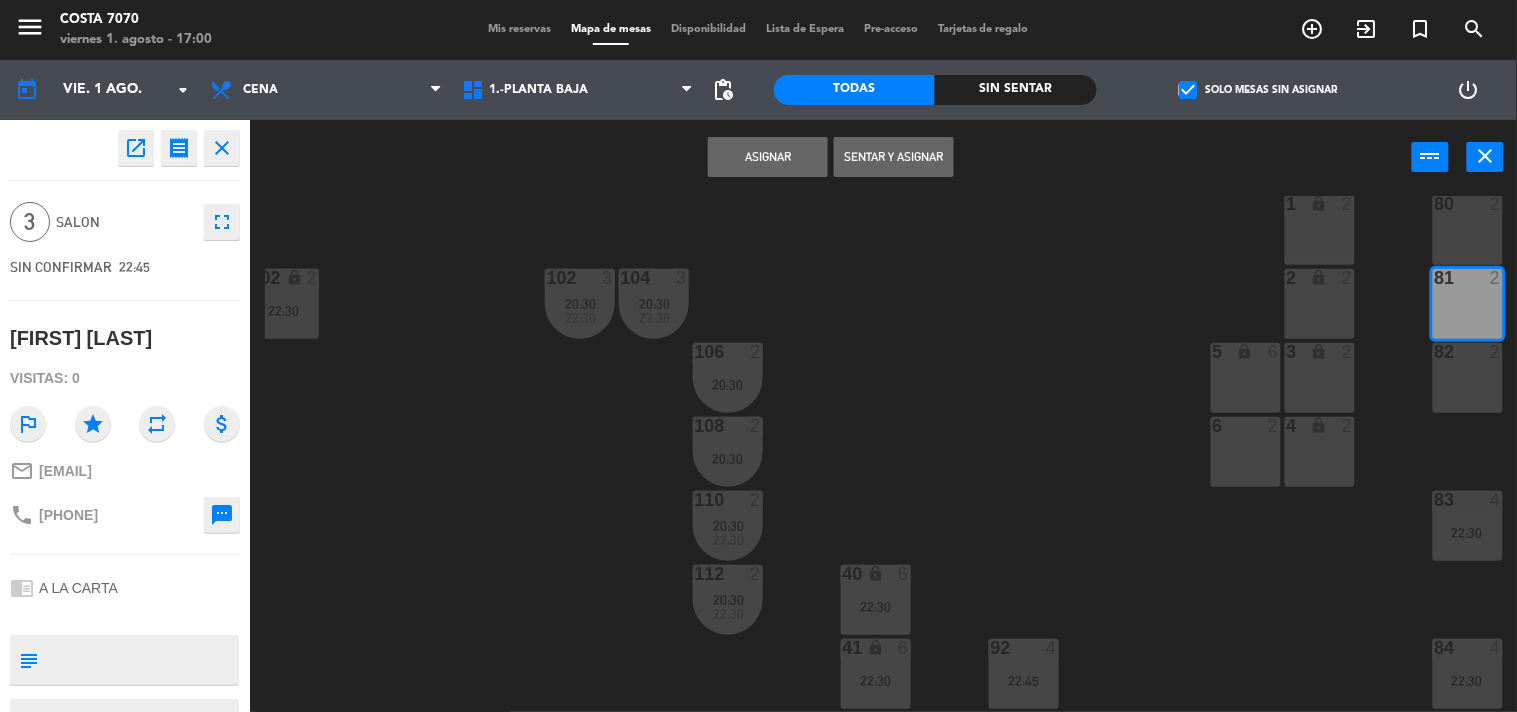 click on "82  2" at bounding box center (1468, 378) 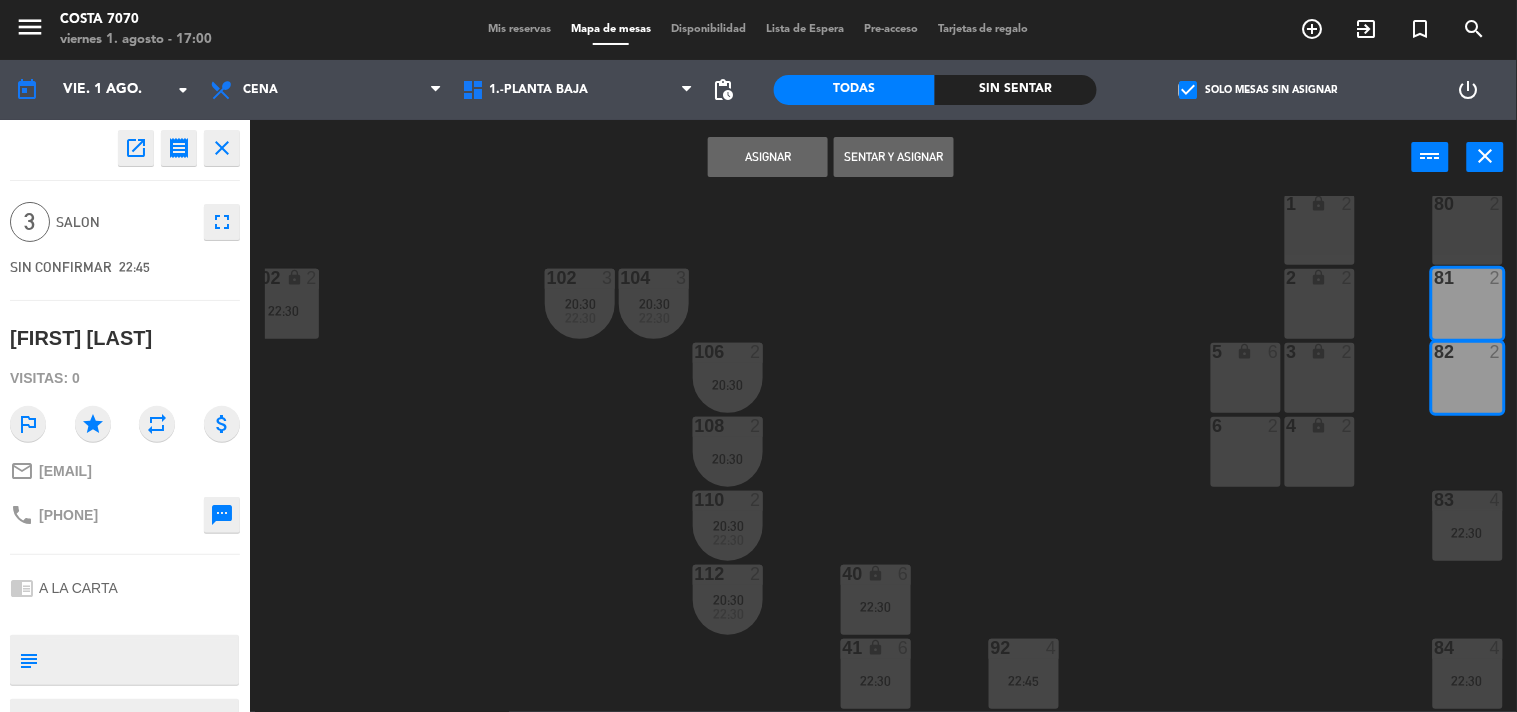 click on "Asignar" at bounding box center [768, 157] 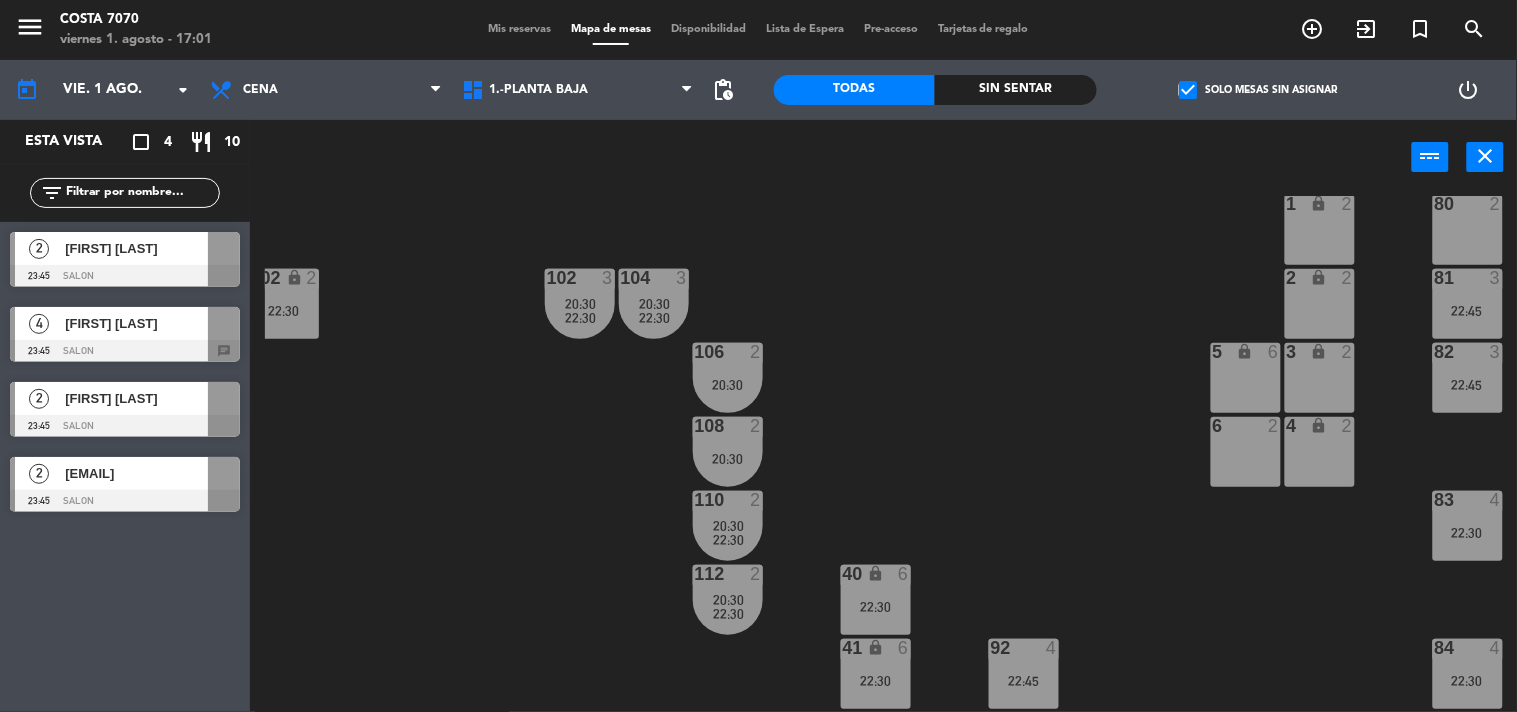 click on "Mis reservas" at bounding box center [519, 29] 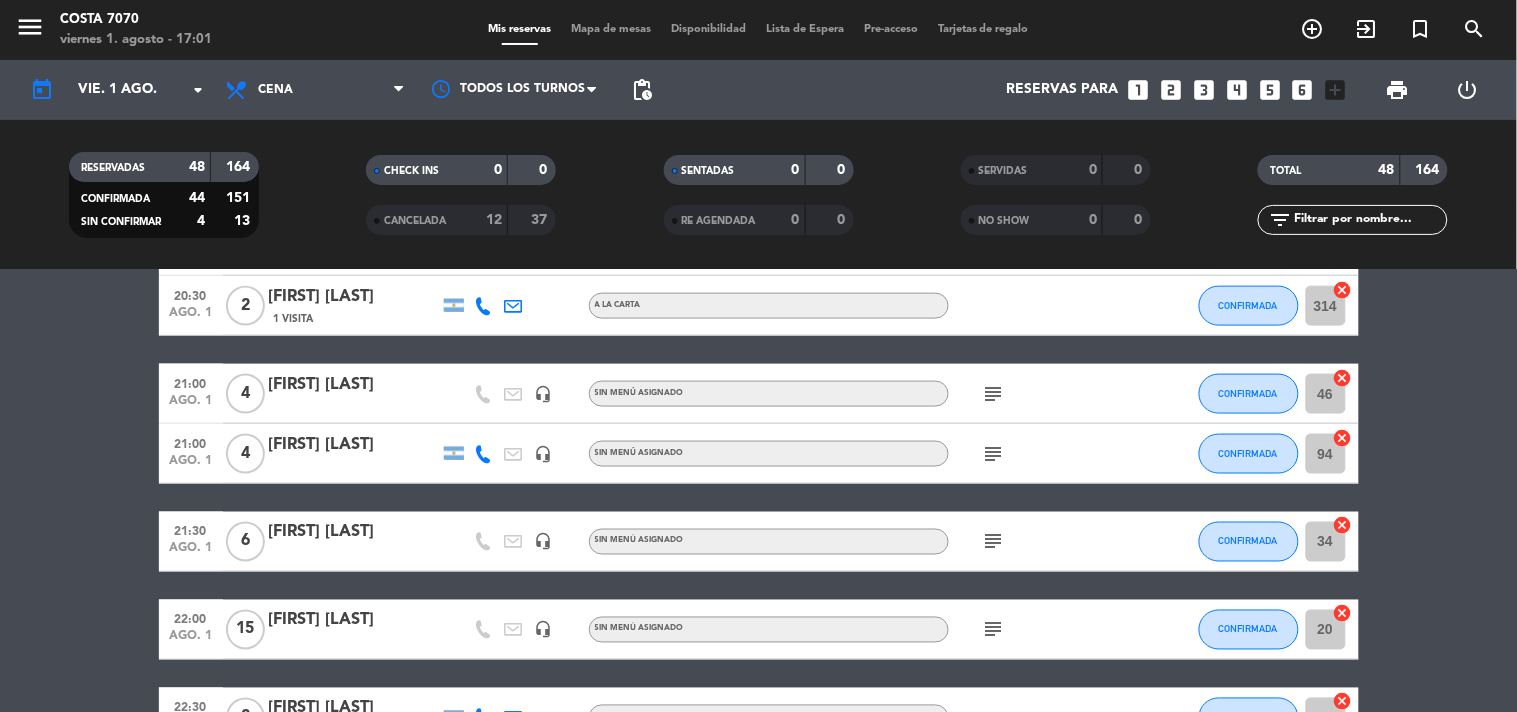 scroll, scrollTop: 0, scrollLeft: 0, axis: both 